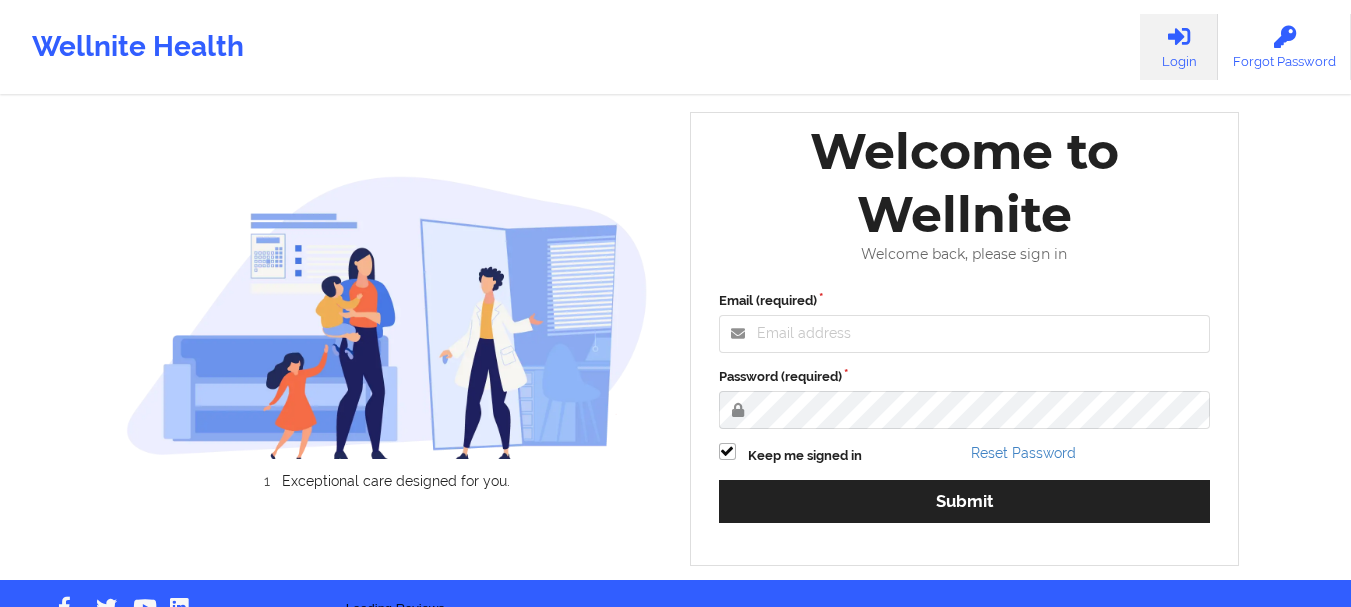 scroll, scrollTop: 0, scrollLeft: 0, axis: both 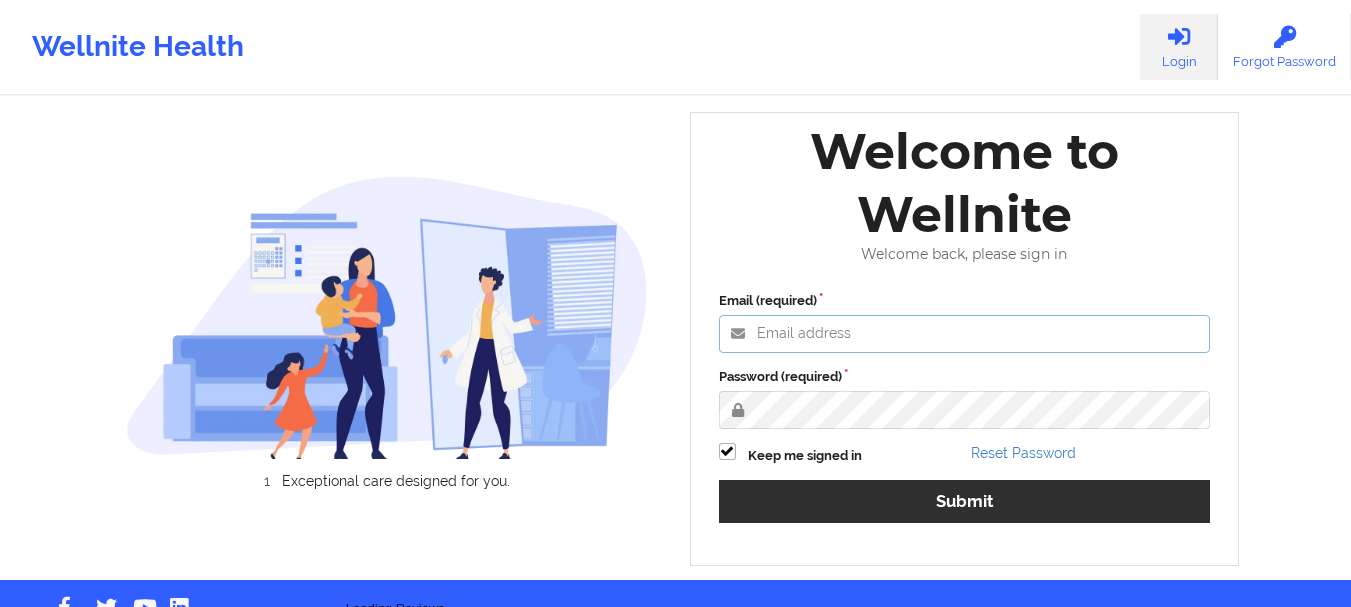 type on "[EMAIL]" 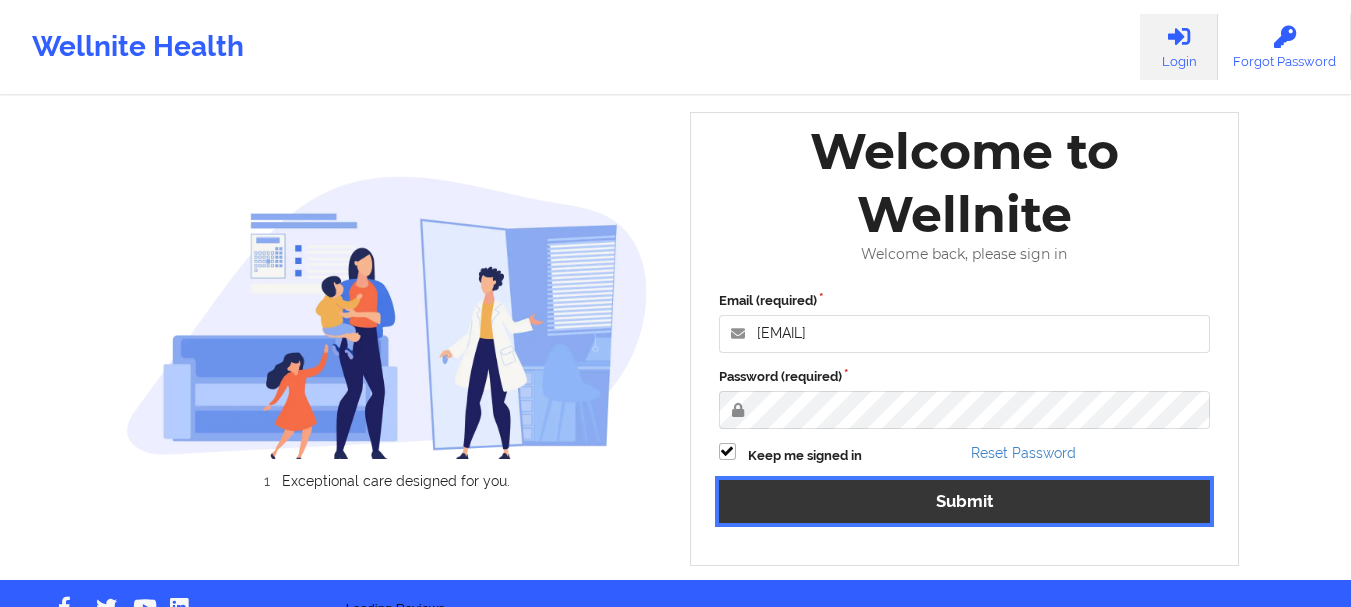 click on "Submit" at bounding box center (965, 501) 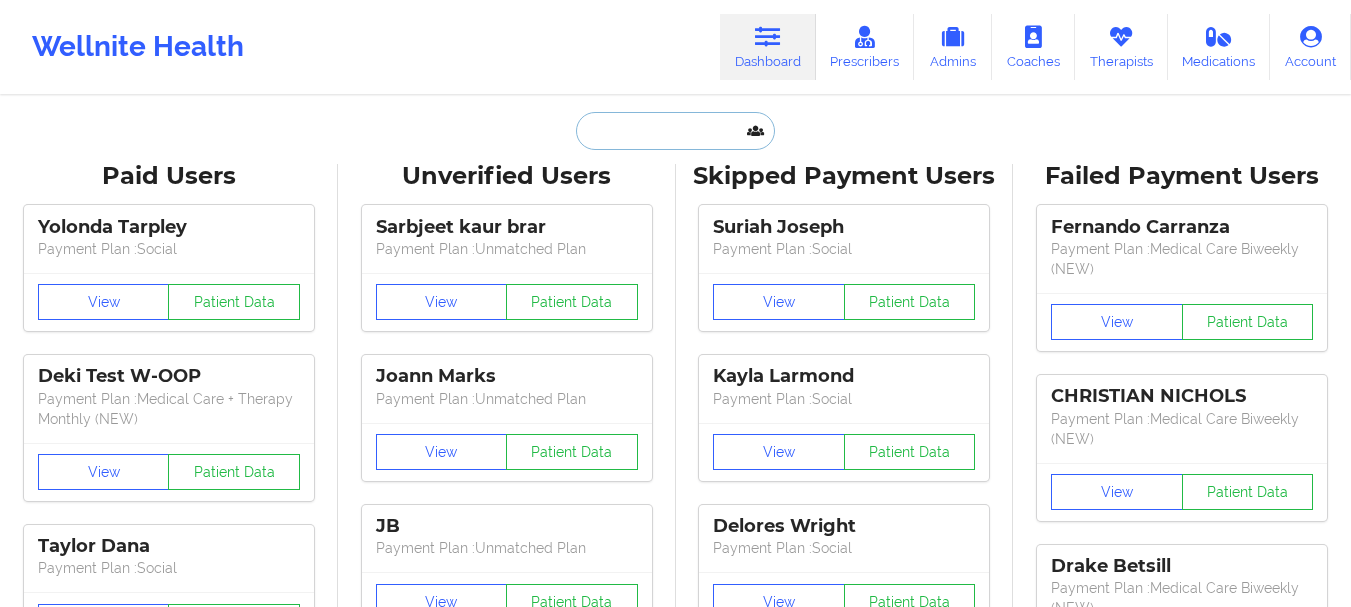 click at bounding box center [675, 131] 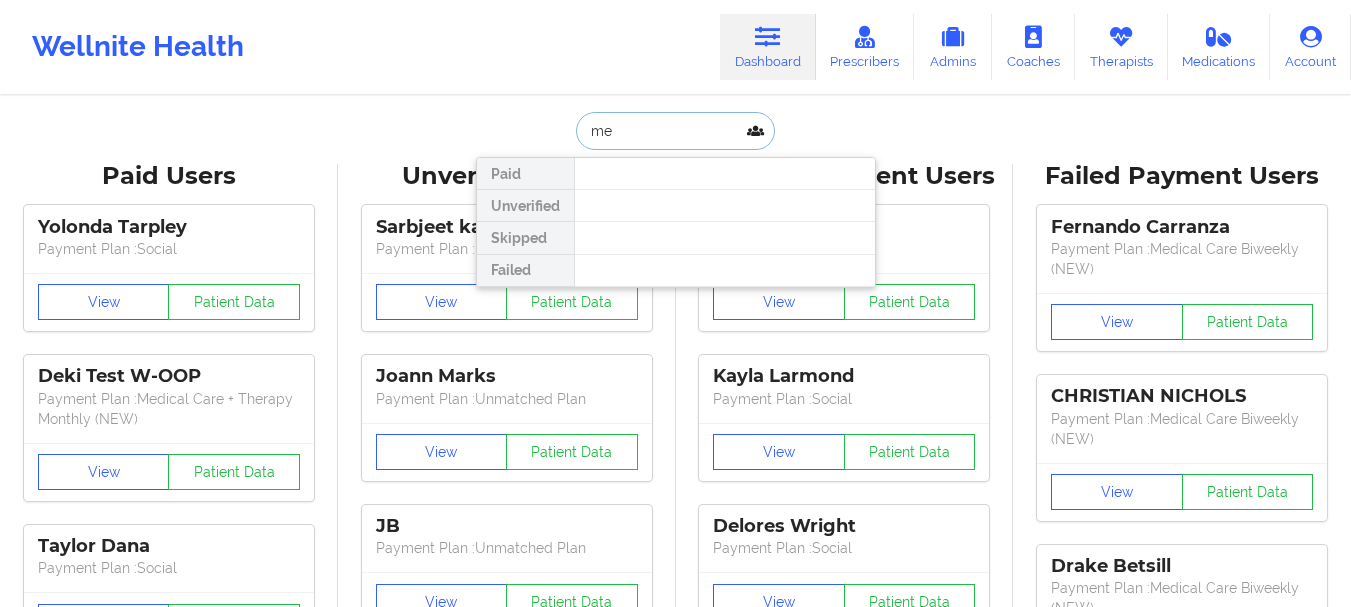 type on "m" 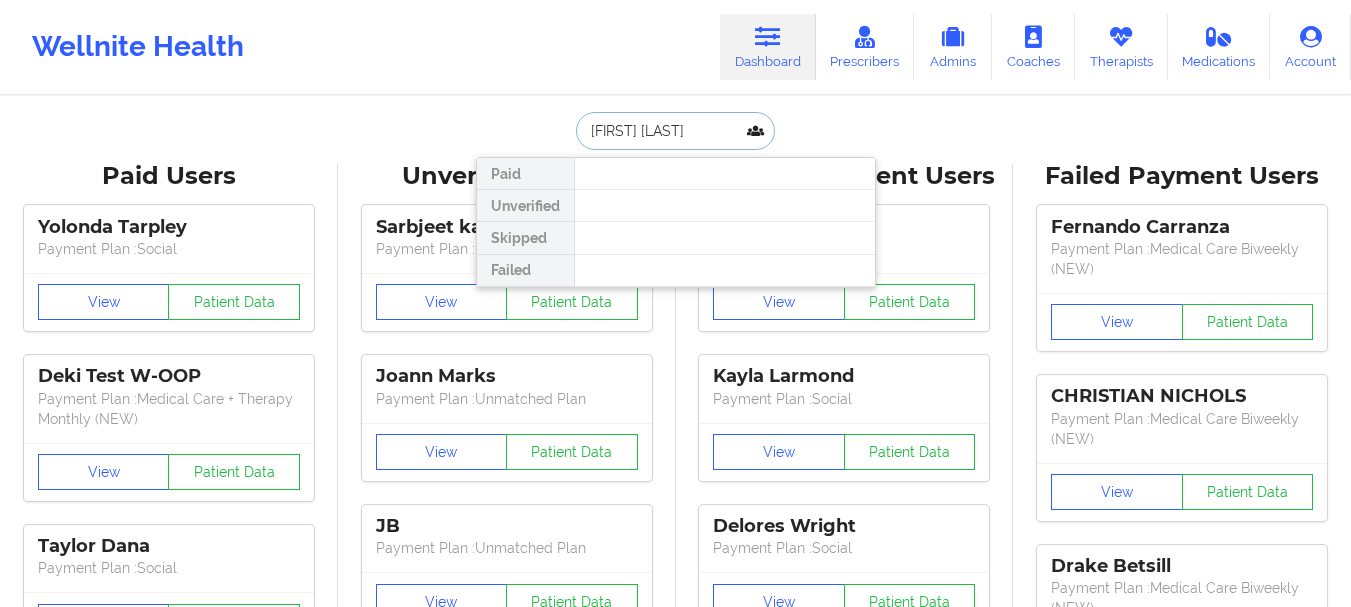 type on "[FIRST] [LAST]" 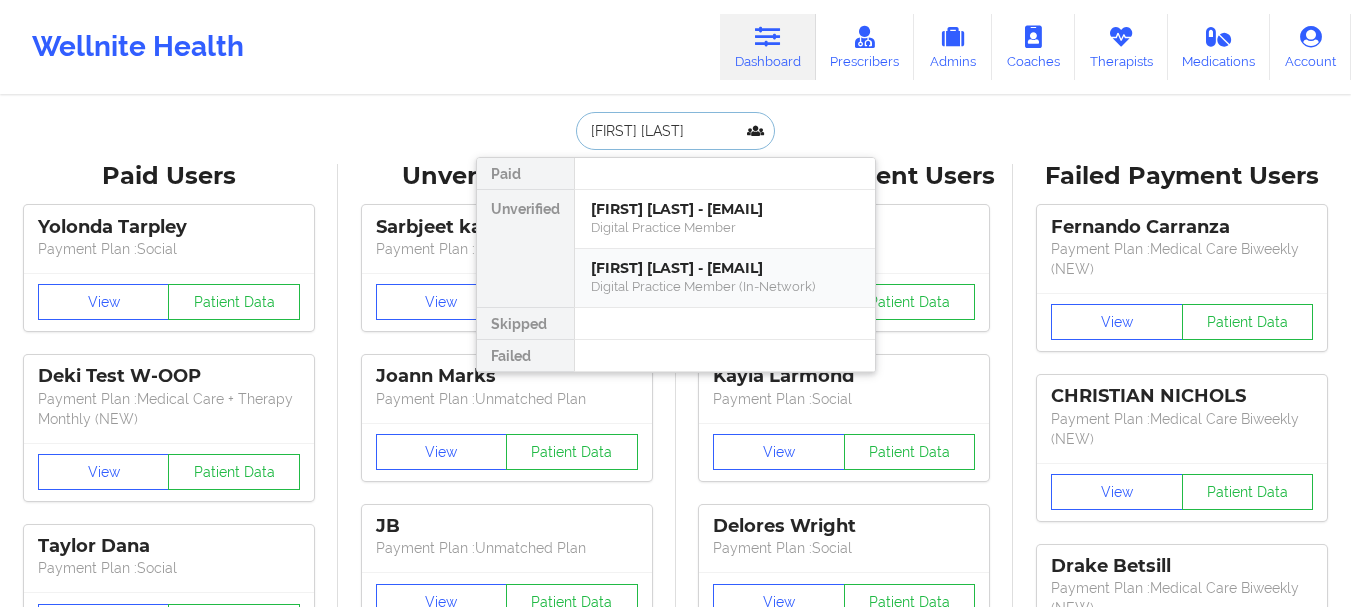 click on "[FIRST] [LAST] - [EMAIL]" at bounding box center (725, 268) 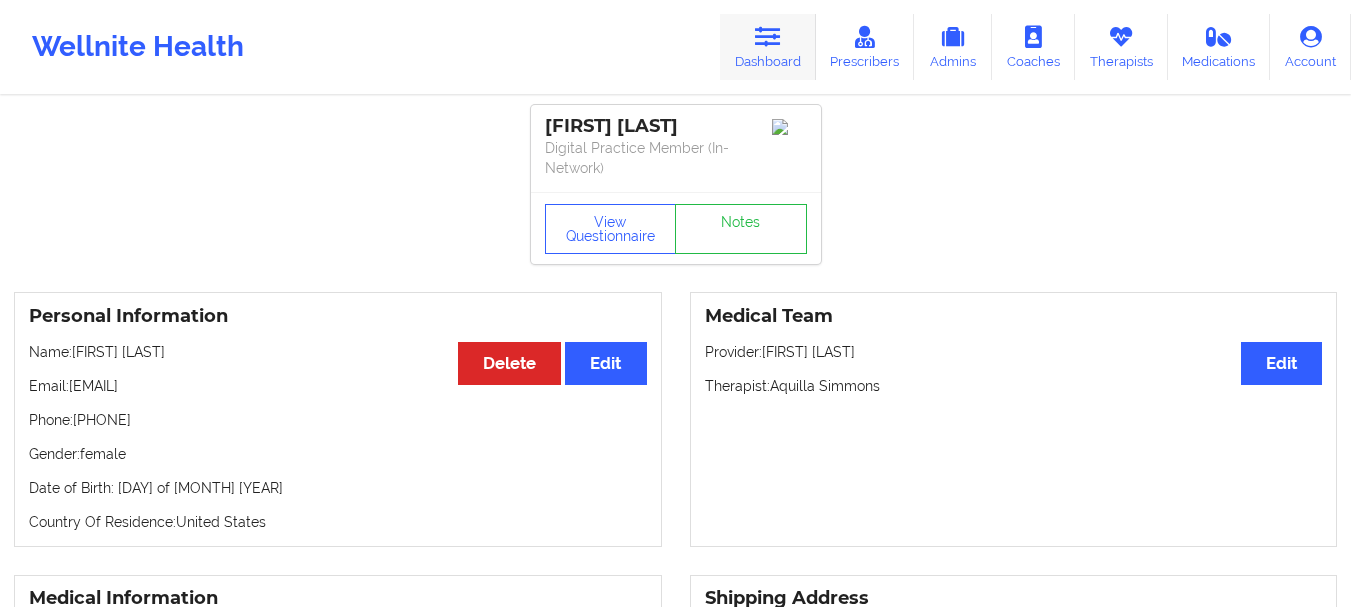 click on "Dashboard" at bounding box center (768, 47) 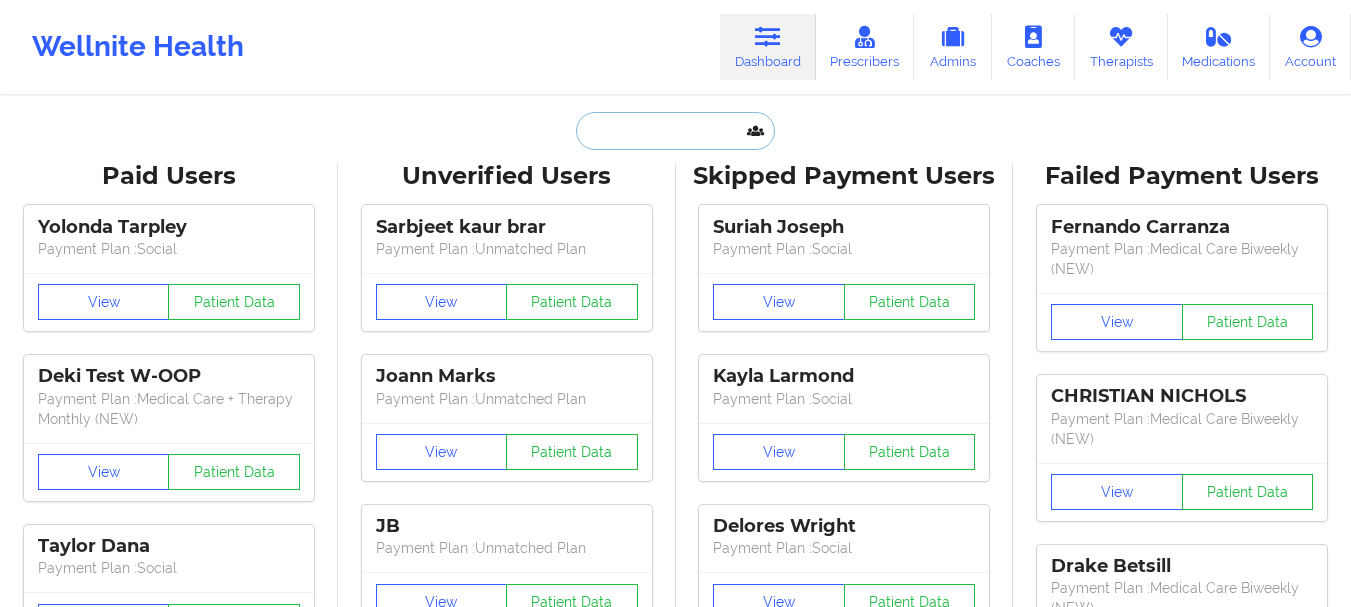 click at bounding box center [675, 131] 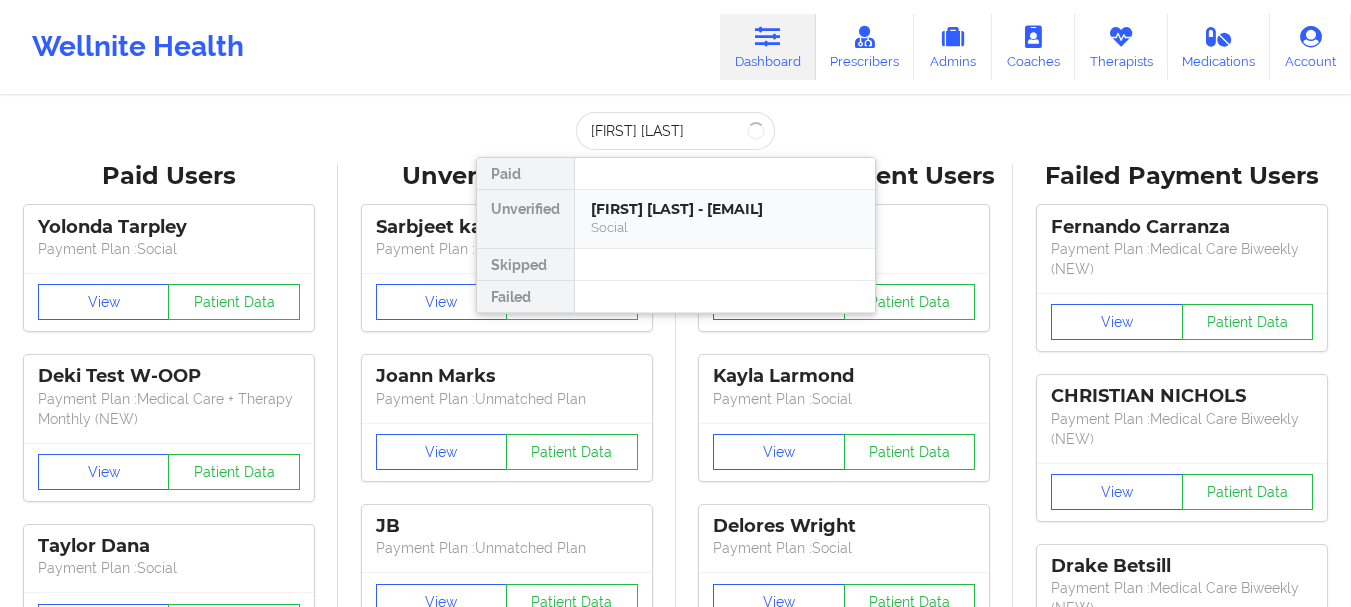 click on "[FIRST] [LAST] - [EMAIL] [GENERAL]" at bounding box center (724, 219) 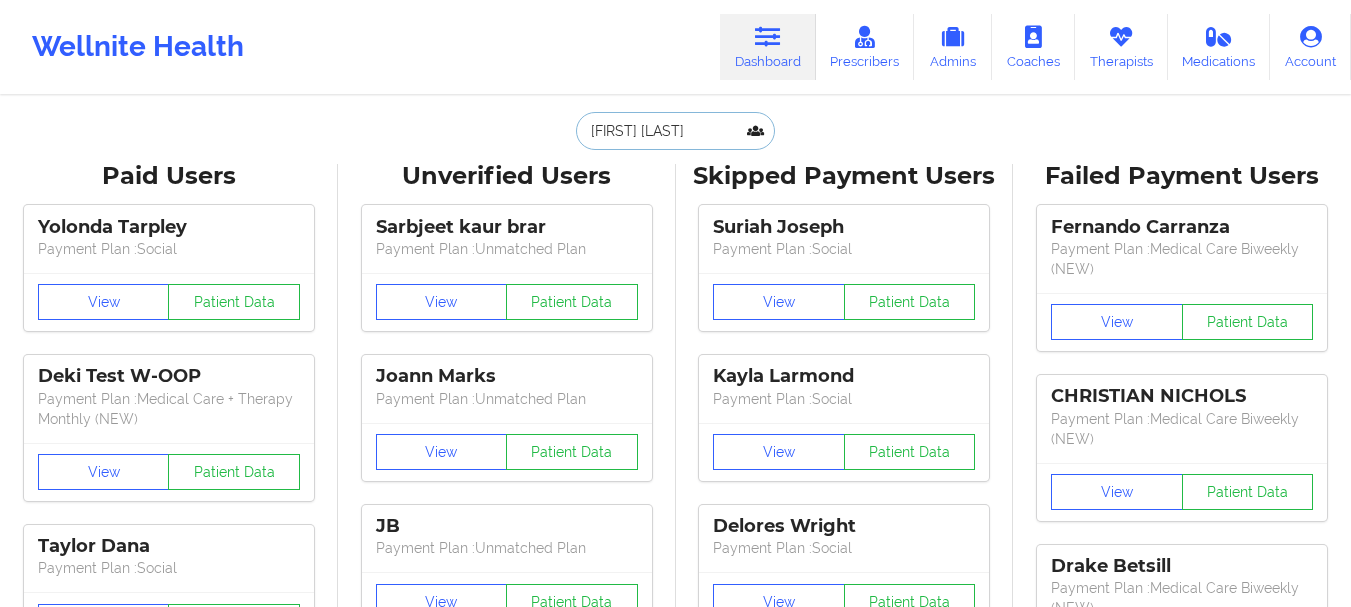 click on "[FIRST] [LAST]" at bounding box center (675, 131) 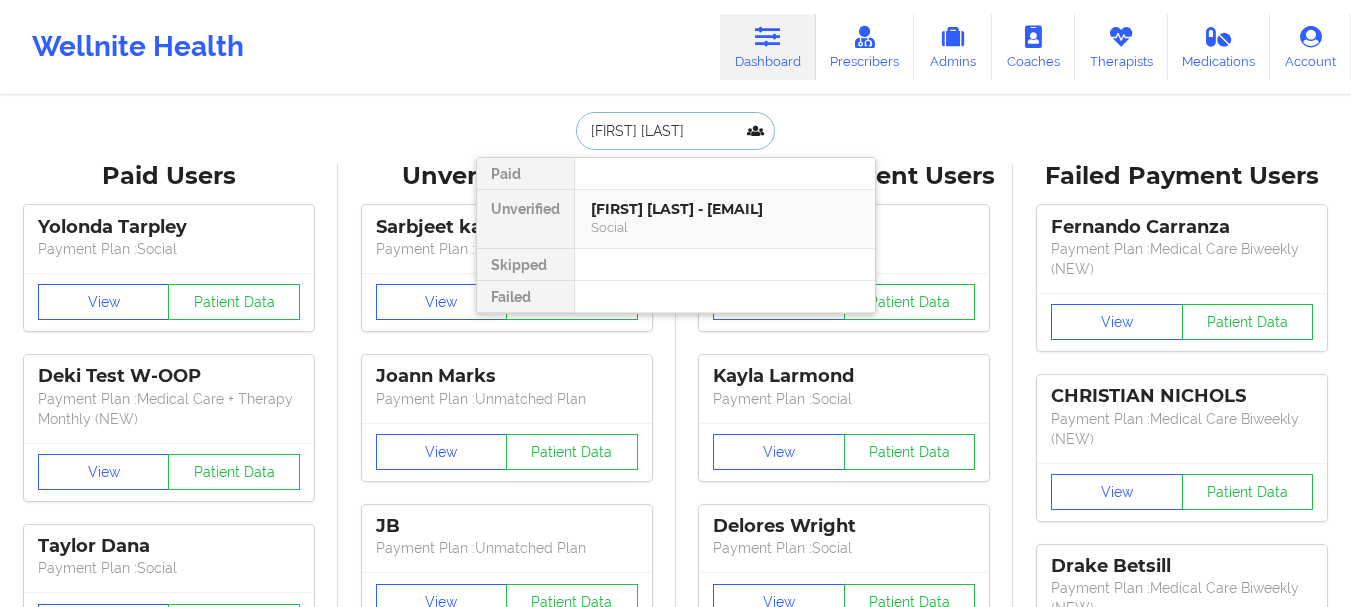 click on "[FIRST] [LAST] - [EMAIL] [GENERAL]" at bounding box center [725, 219] 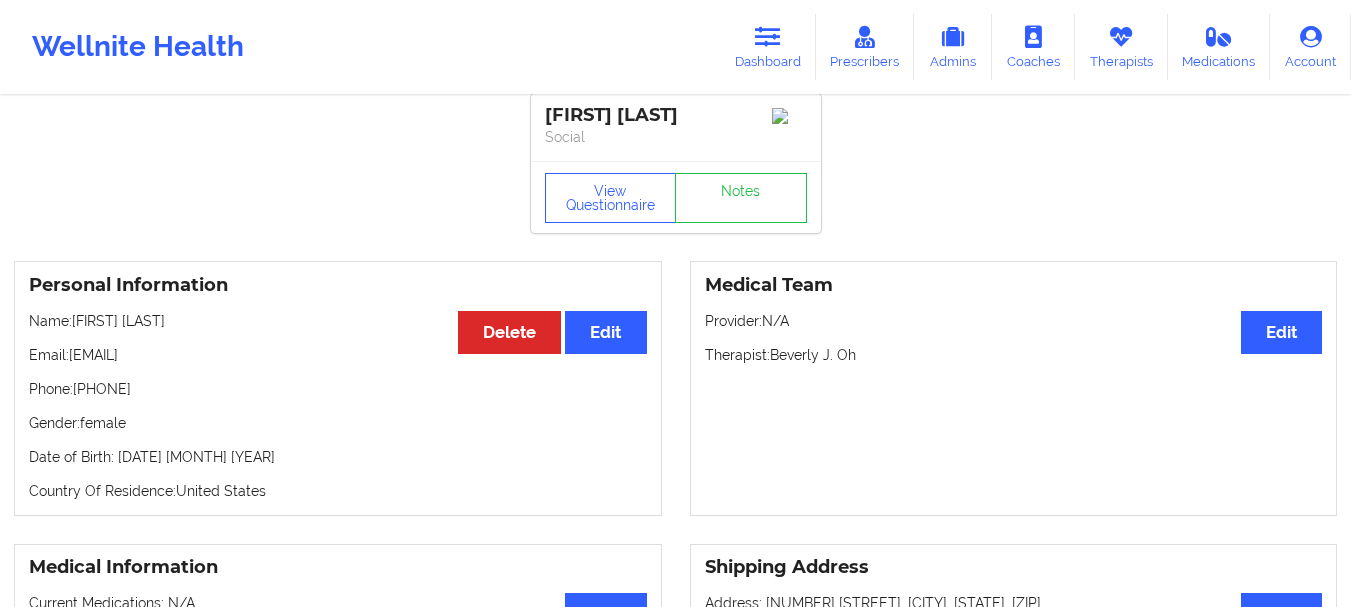 scroll, scrollTop: 0, scrollLeft: 0, axis: both 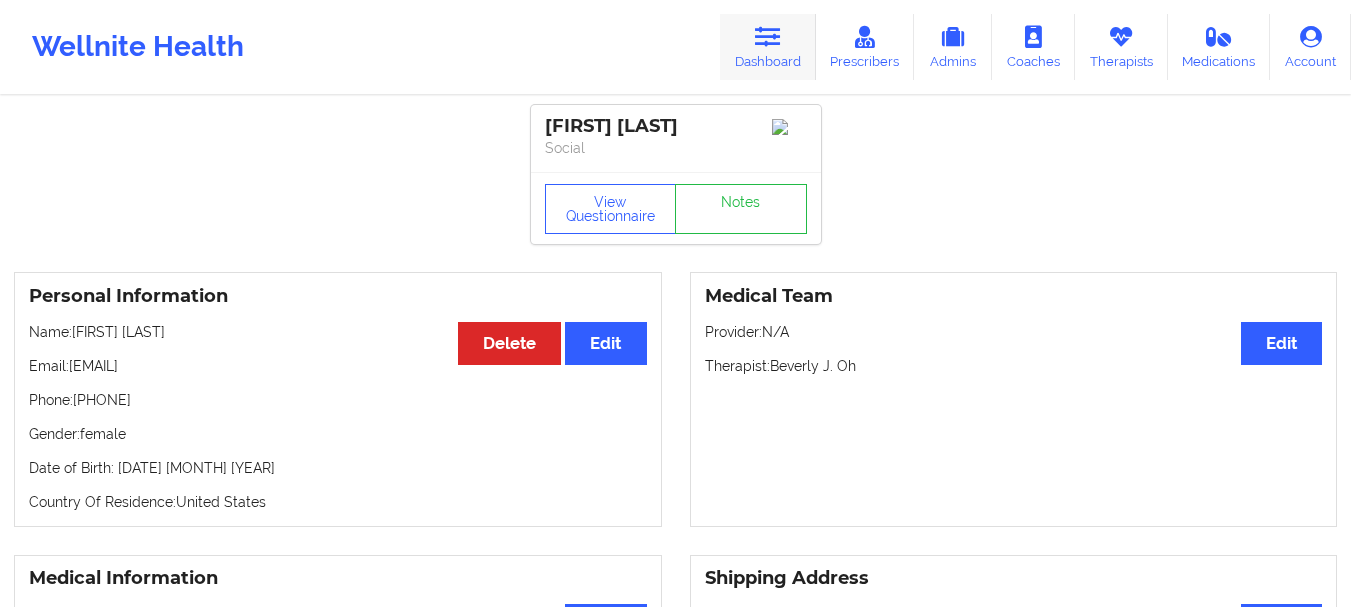 click on "Dashboard" at bounding box center [768, 47] 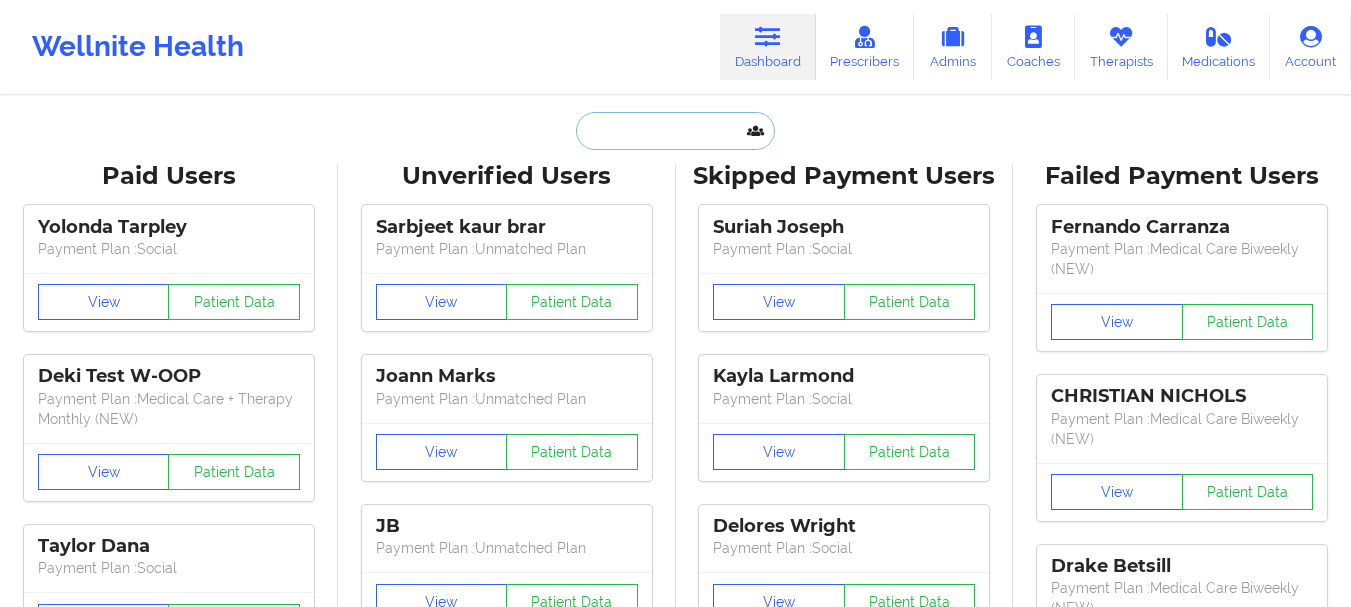 click at bounding box center (675, 131) 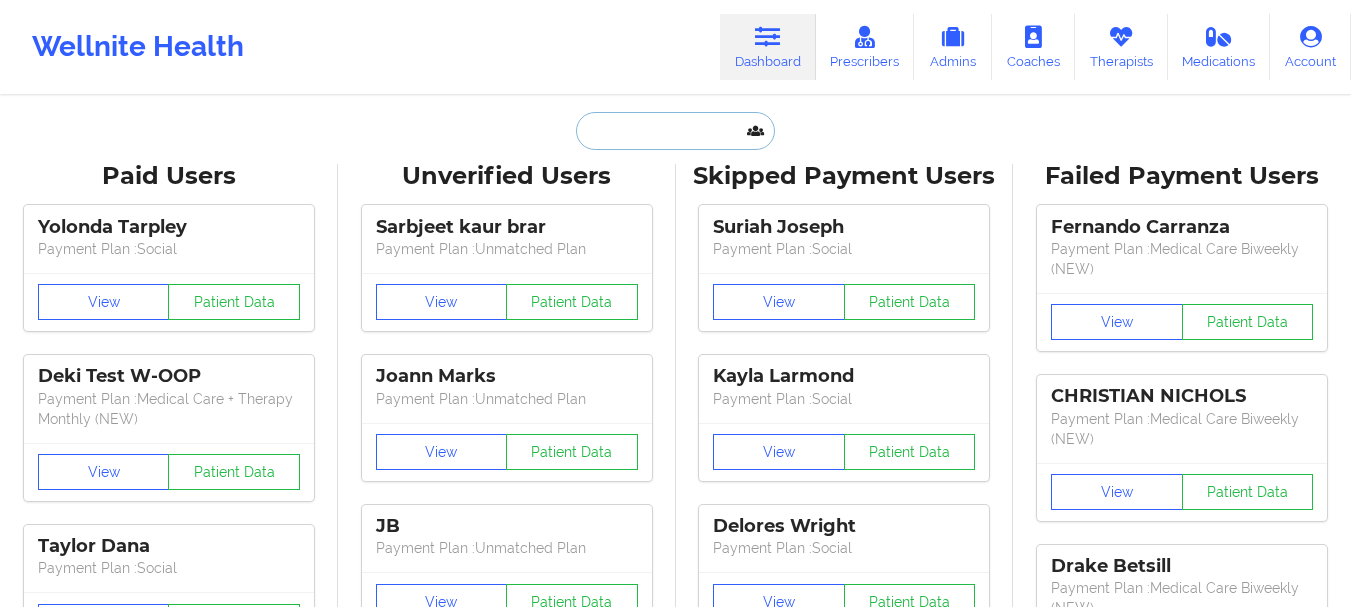 paste on "[EMAIL]" 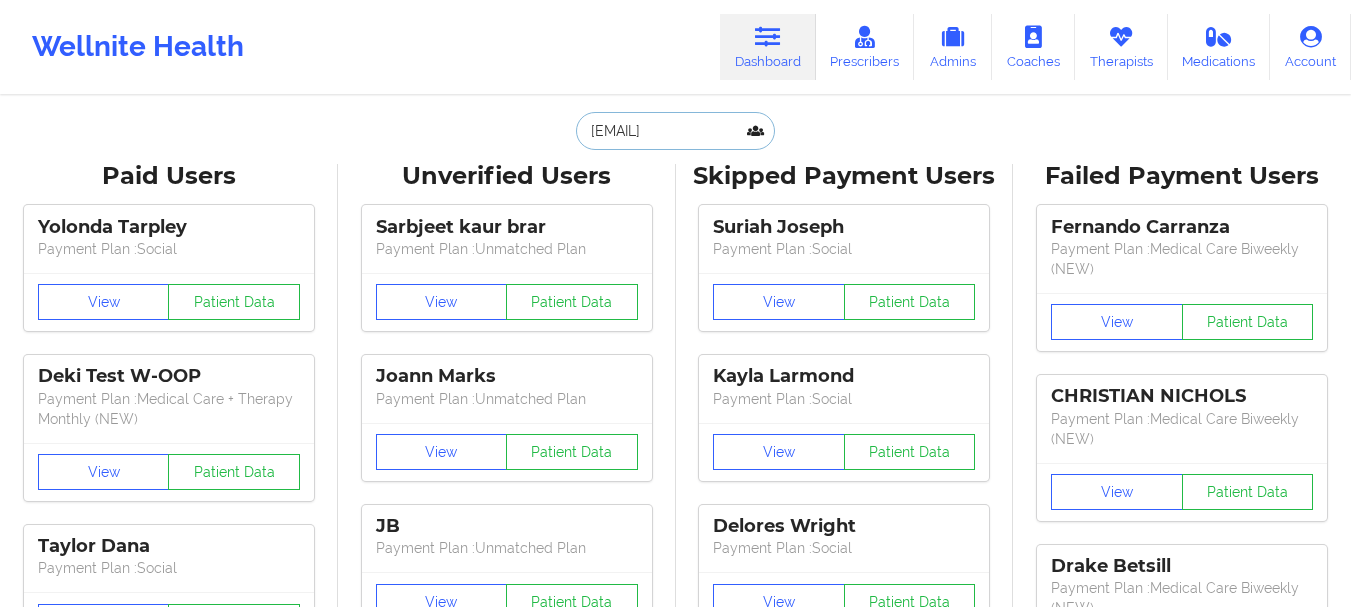 scroll, scrollTop: 0, scrollLeft: 9, axis: horizontal 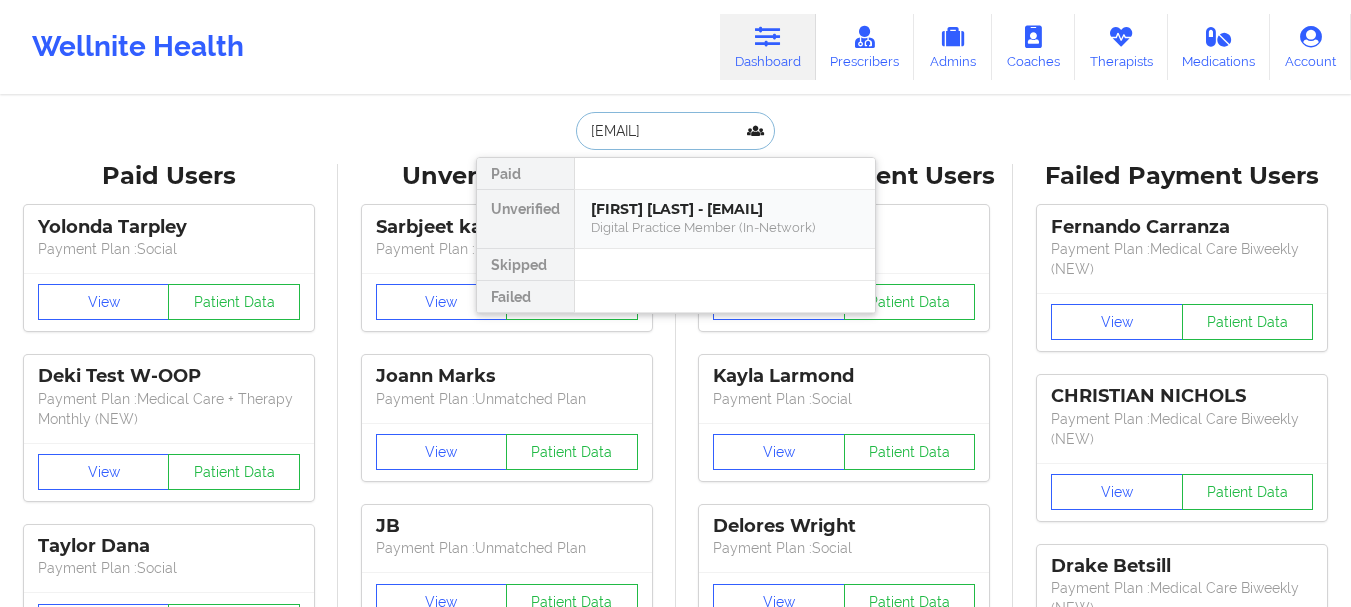 click on "[FIRST] [LAST] - [EMAIL]" at bounding box center [725, 209] 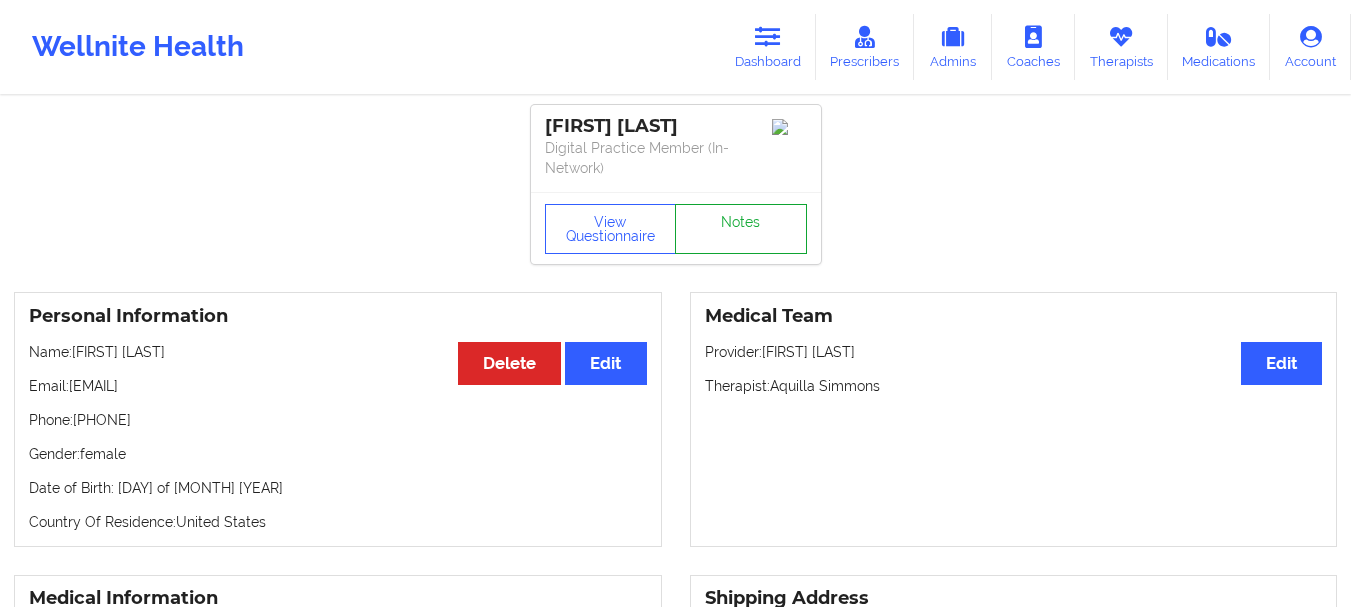 click on "Notes" at bounding box center (741, 229) 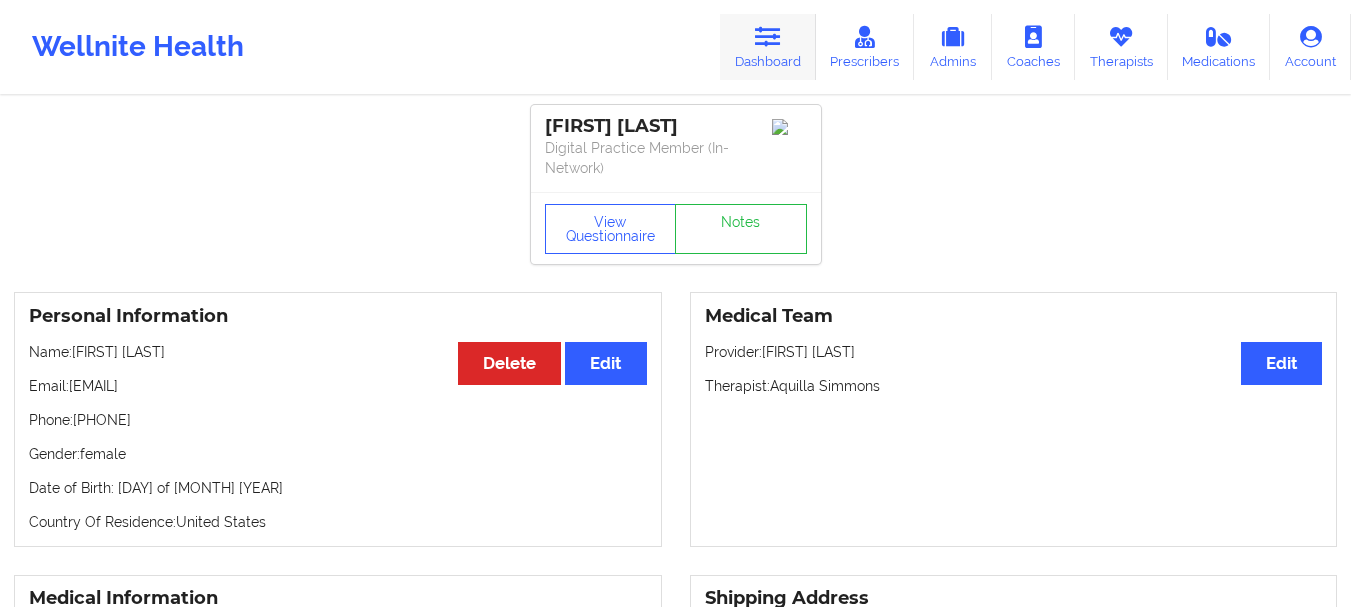 click on "Dashboard" at bounding box center (768, 47) 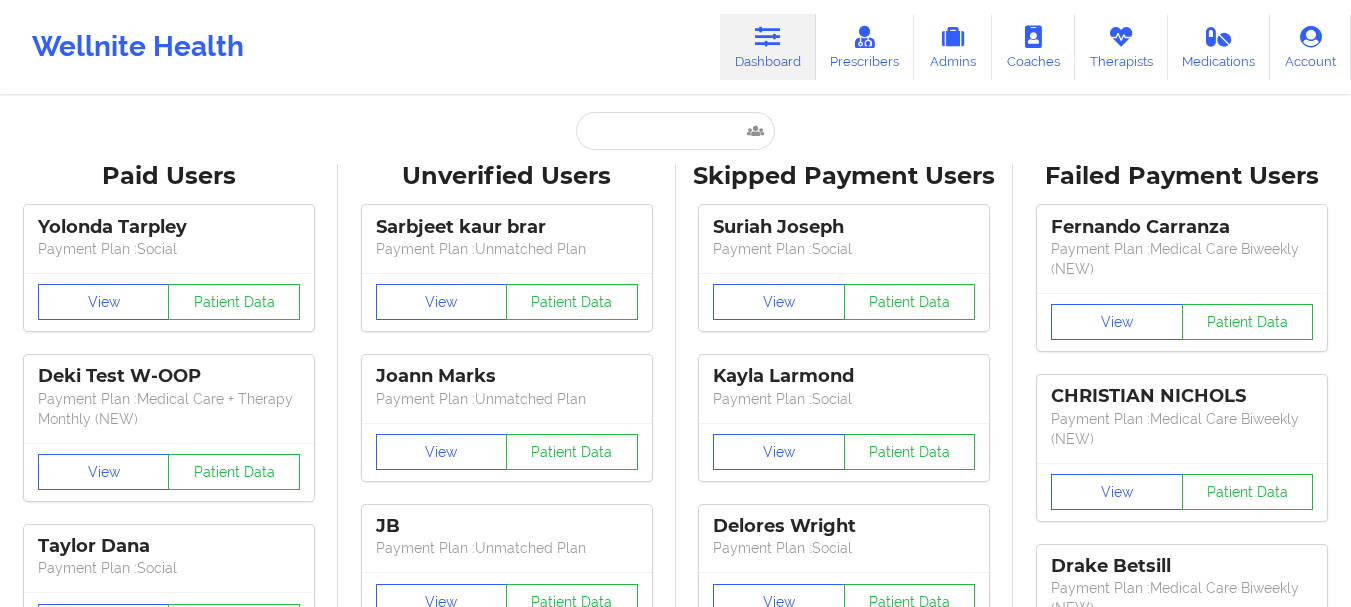 click on "Paid Unverified [FIRST] [LAST] - [EMAIL] Digital Practice Member  (In-Network) Skipped Failed Paid Users [FIRST] [LAST] Payment Plan :  Social View Patient Data Deki Test W-OOP Payment Plan :  Medical Care + Therapy Monthly (NEW) View Patient Data [FIRST] [LAST] Payment Plan :  Social View Patient Data [FIRST] [LAST] Digital Practice Member  View Patient Data [FIRST] [LAST] Payment Plan :  Social View Patient Data [FIRST] [LAST] Payment Plan :  Social View Patient Data ⟨ 1 2 3 ⟩ Unverified Users [FIRST] [LAST] Payment Plan :  Unmatched Plan View Patient Data [FIRST] [LAST] Payment Plan :  Unmatched Plan View Patient Data [FIRST] Payment Plan :  Unmatched Plan View Patient Data [FIRST] [LAST] Payment Plan :  Unmatched Plan View Patient Data [FIRST] [LAST] Payment Plan :  Unmatched Plan View Patient Data [FIRST] [LAST] Payment Plan :  Unmatched Plan View Patient Data [FIRST] [LAST] Digital Practice Member  (In-Network) View Patient Data [FIRST] [LAST] View" at bounding box center [675, 2510] 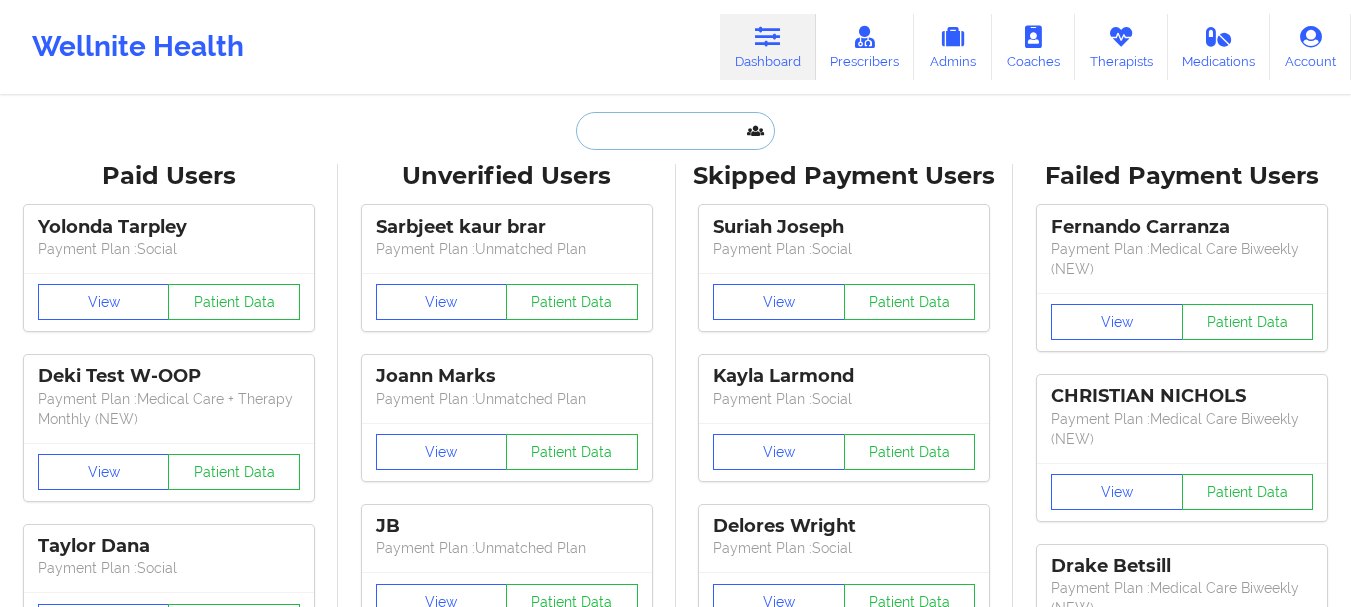 click at bounding box center [675, 131] 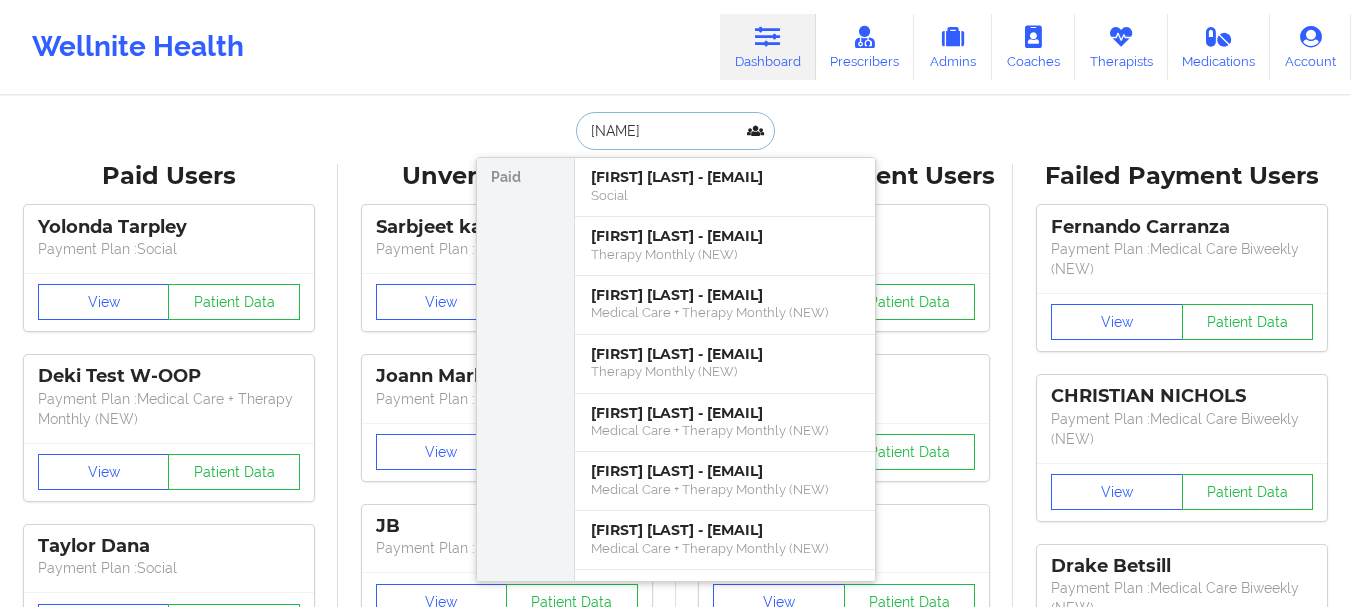 click on "[NAME]" at bounding box center (675, 131) 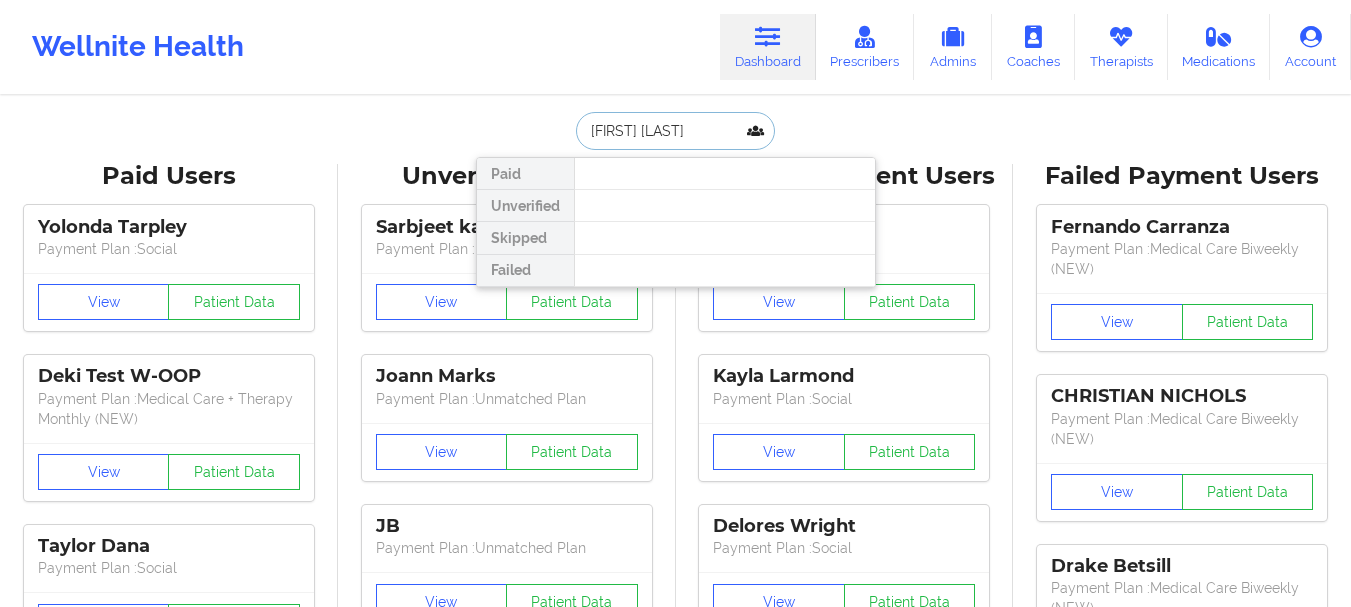 click on "[FIRST] [LAST]" at bounding box center [675, 131] 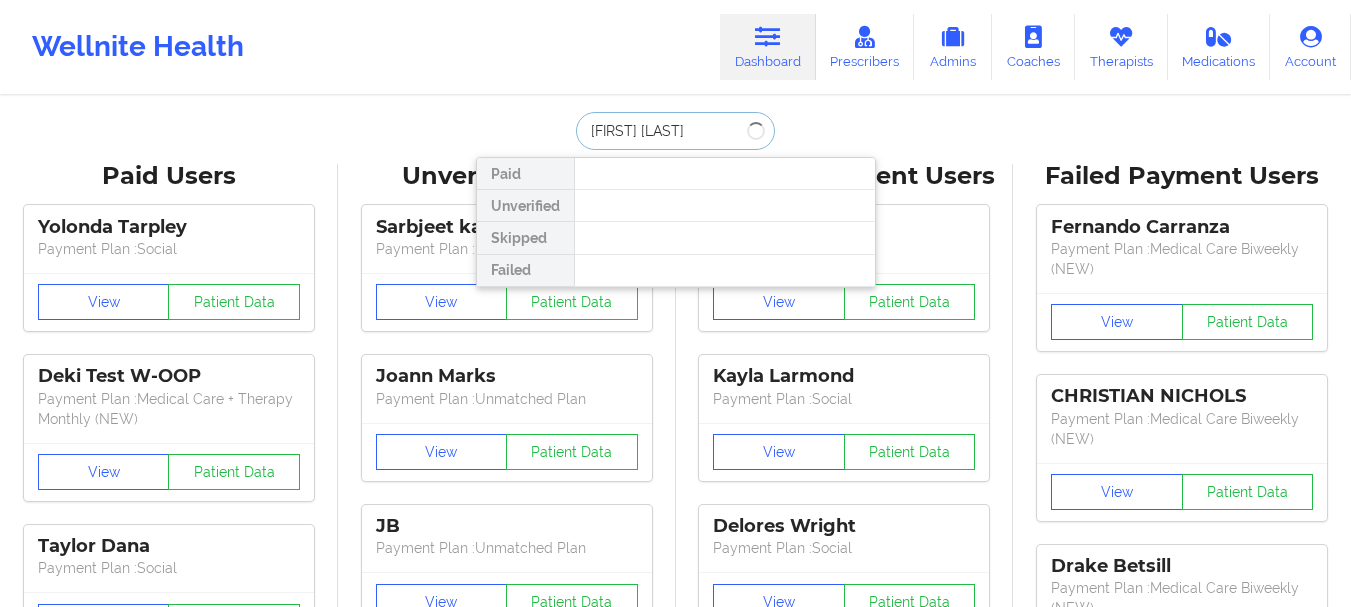 type on "[FIRST] [LAST]" 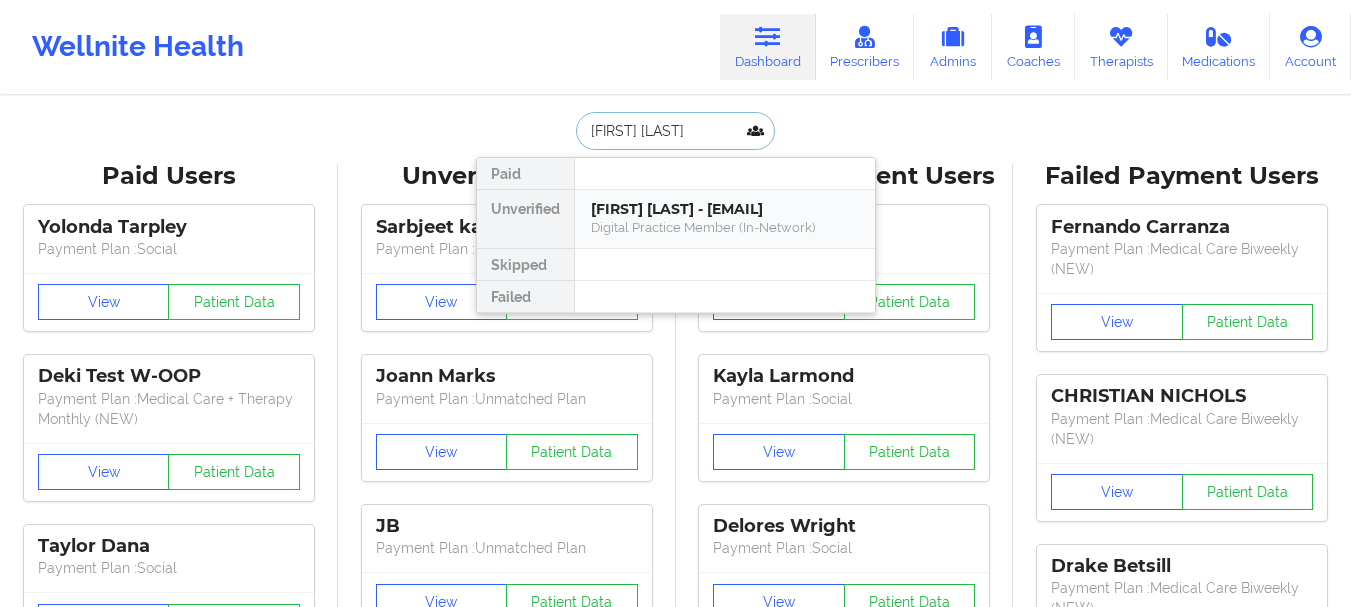 click on "[FIRST] [LAST] - [EMAIL] [TEXT]" at bounding box center [725, 219] 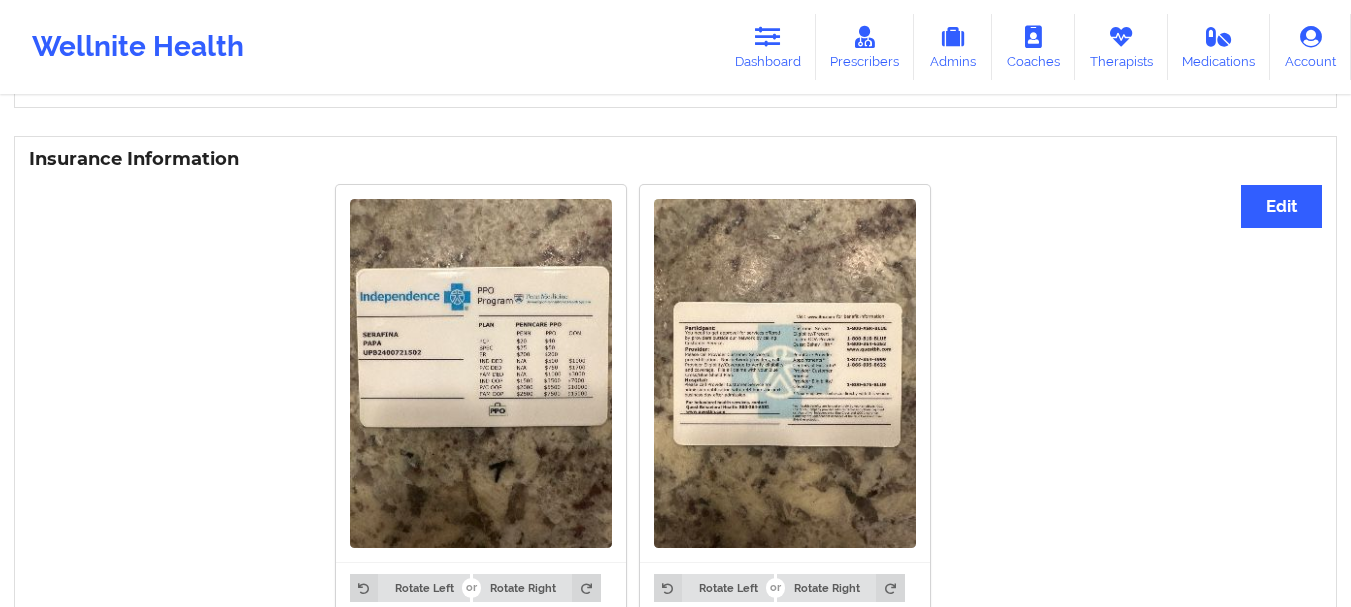 scroll, scrollTop: 1161, scrollLeft: 0, axis: vertical 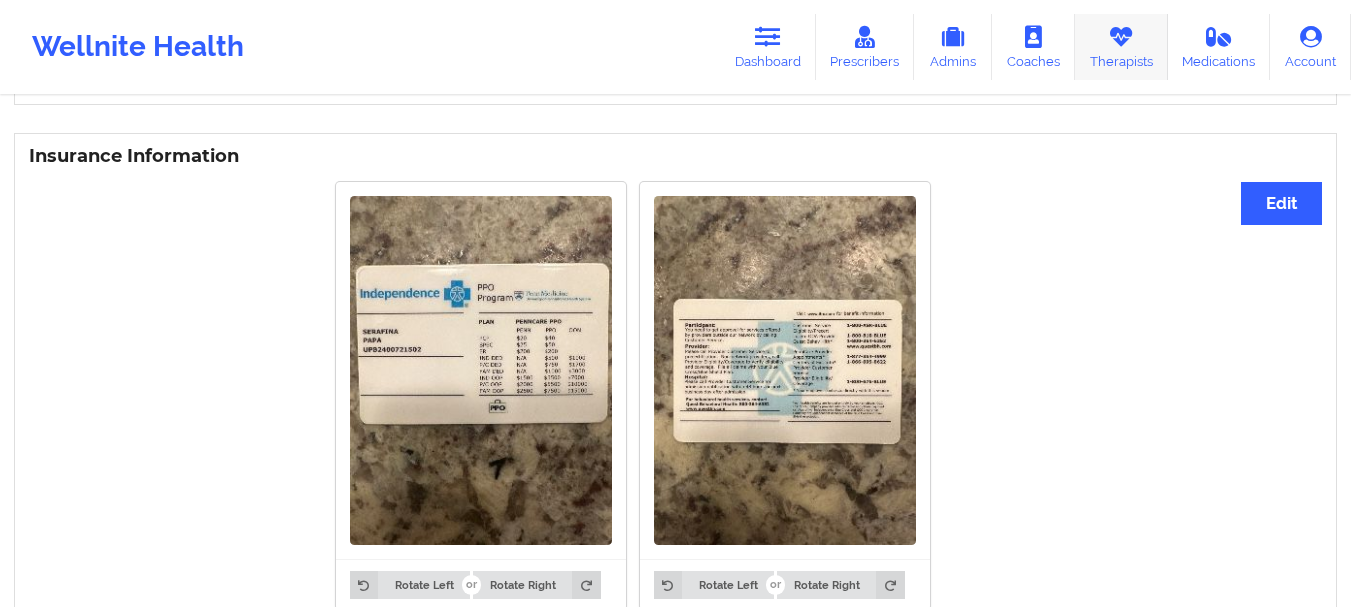 click at bounding box center (1121, 37) 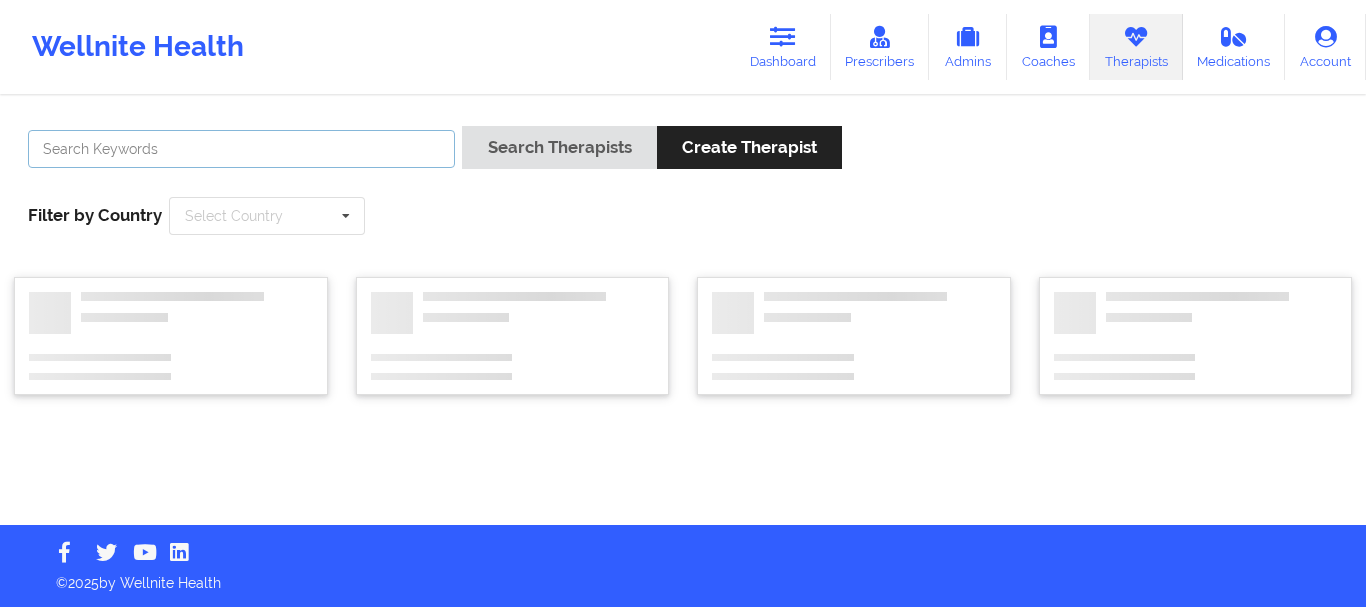 click at bounding box center (241, 149) 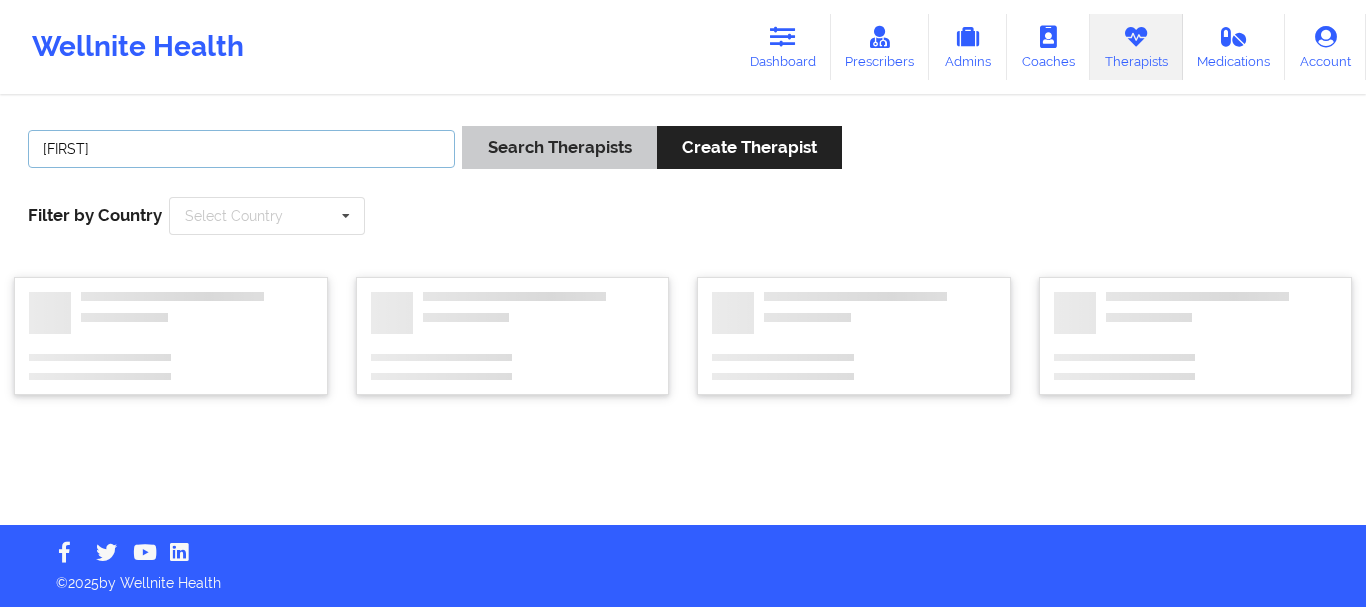 type on "[FIRST]" 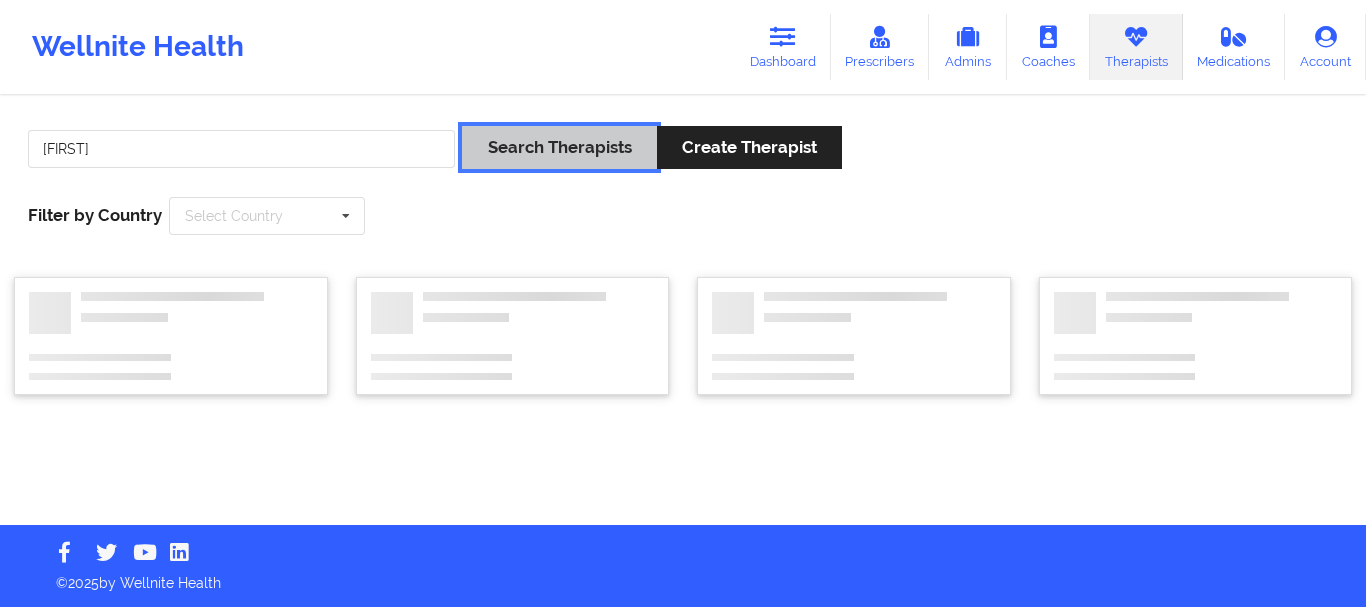click on "Search Therapists" at bounding box center (559, 147) 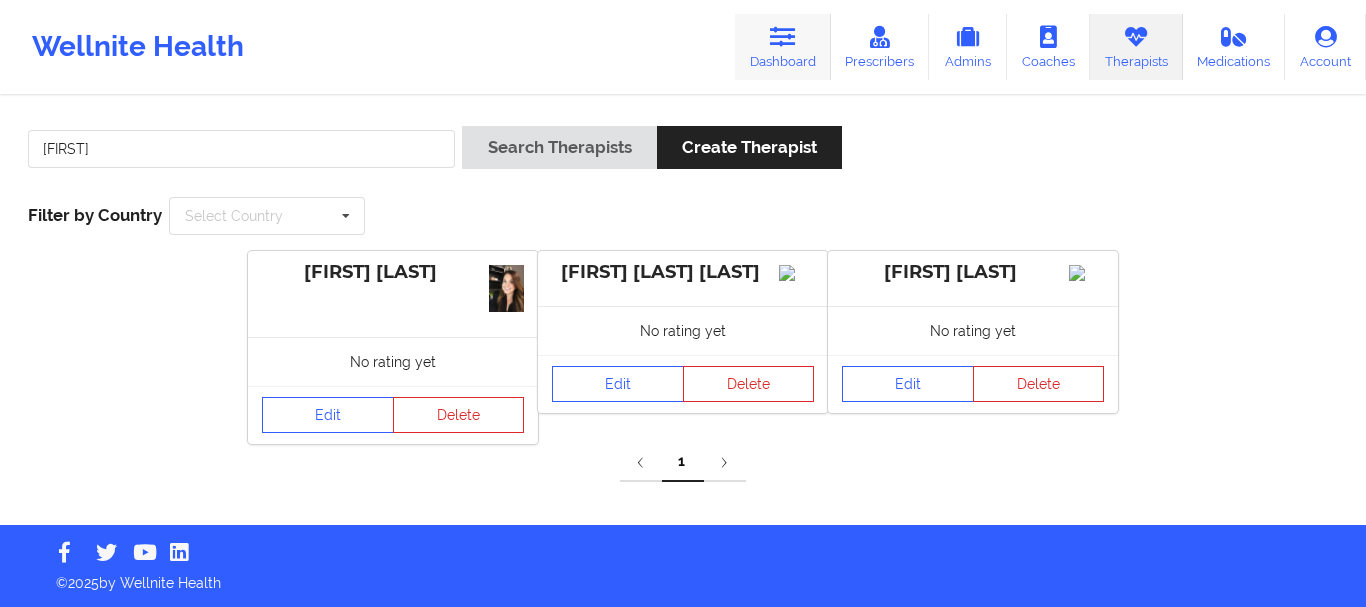 click on "Dashboard" at bounding box center [783, 47] 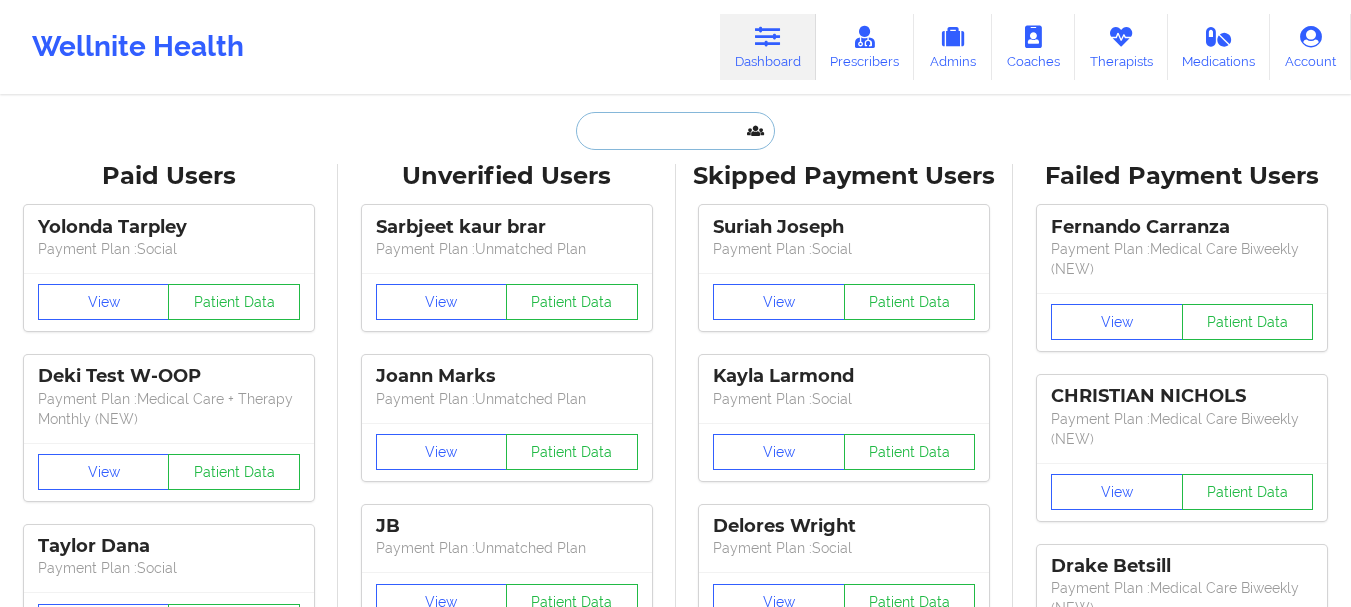 click at bounding box center [675, 131] 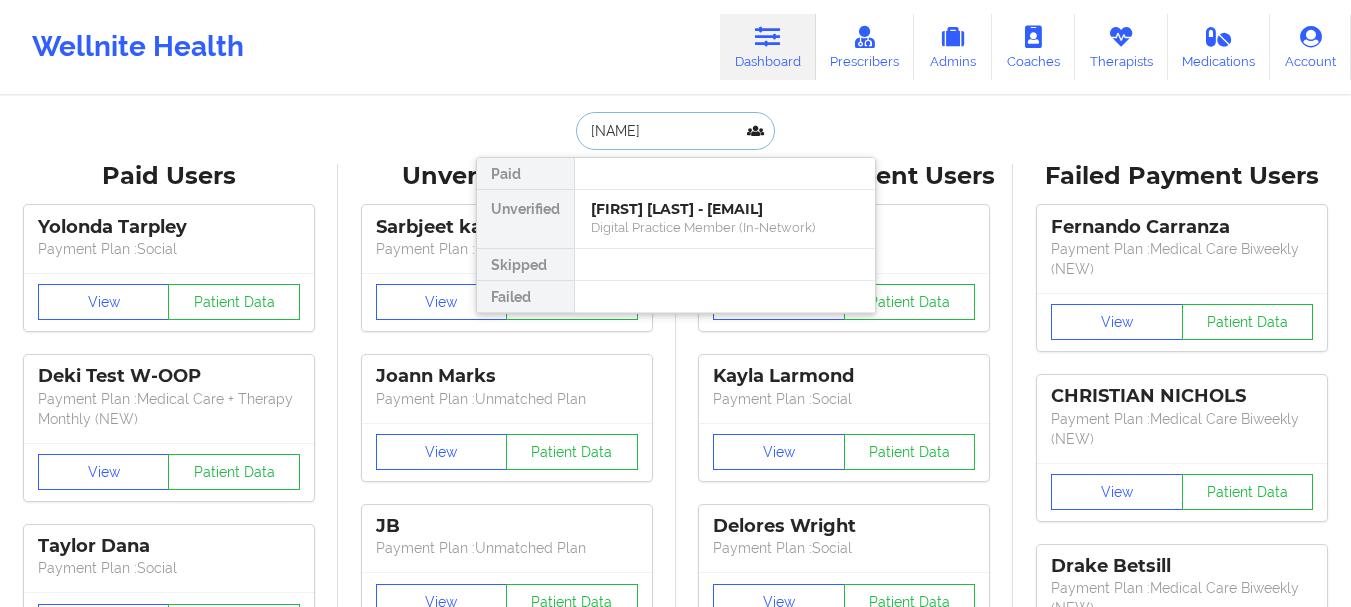 type on "[FIRST] [LAST]" 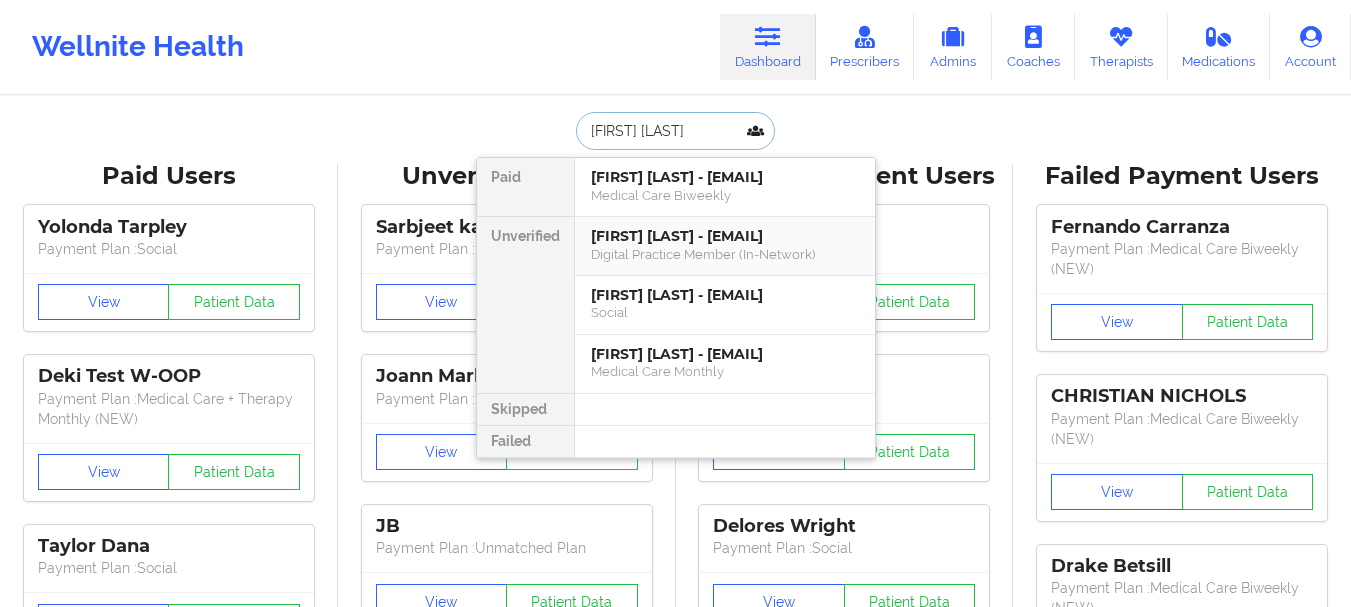 click on "[FIRST] [LAST] - [EMAIL]" at bounding box center [725, 236] 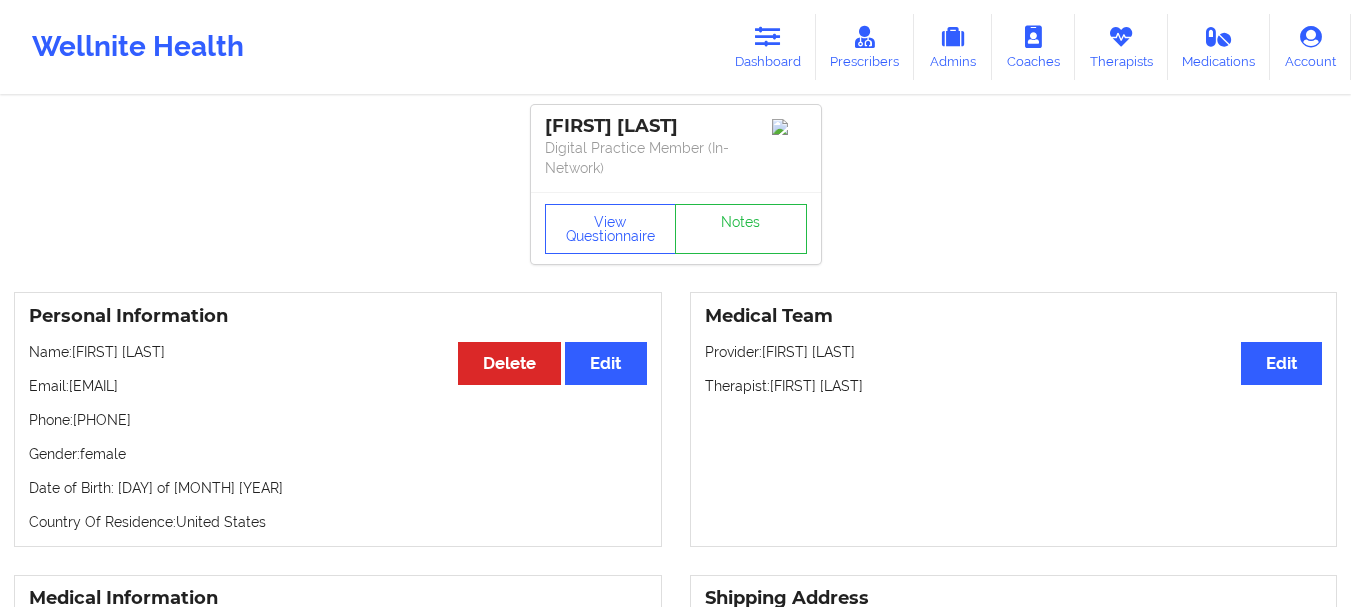 scroll, scrollTop: 1274, scrollLeft: 0, axis: vertical 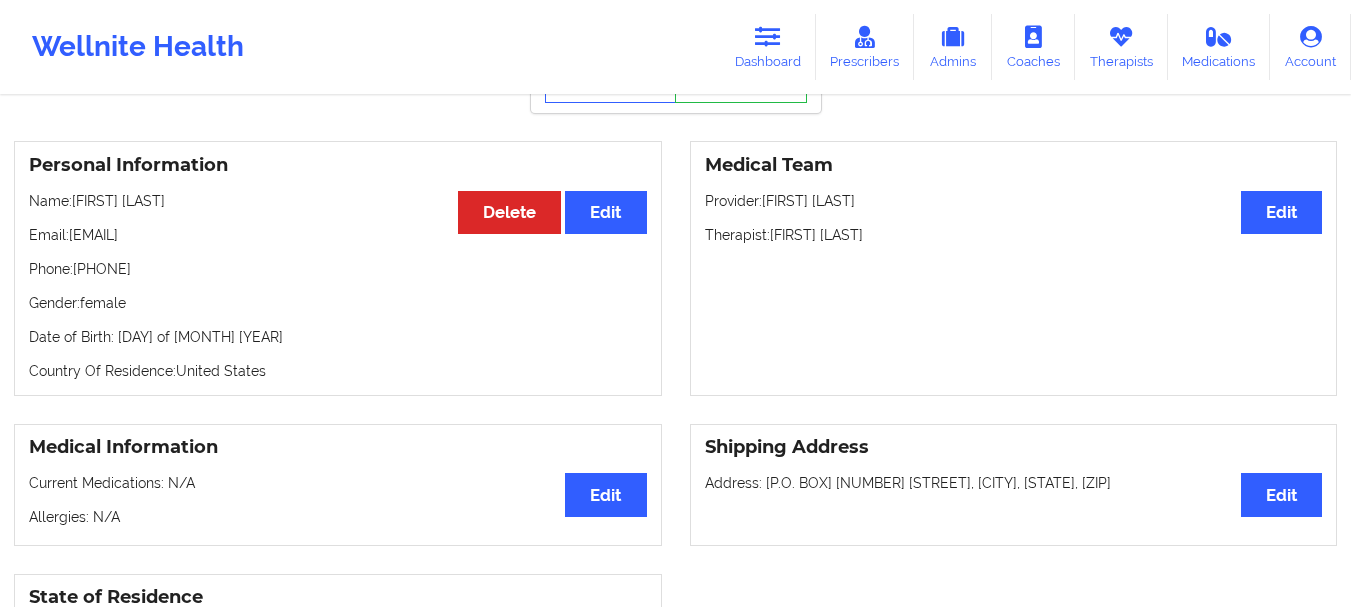 drag, startPoint x: 169, startPoint y: 272, endPoint x: 77, endPoint y: 276, distance: 92.086914 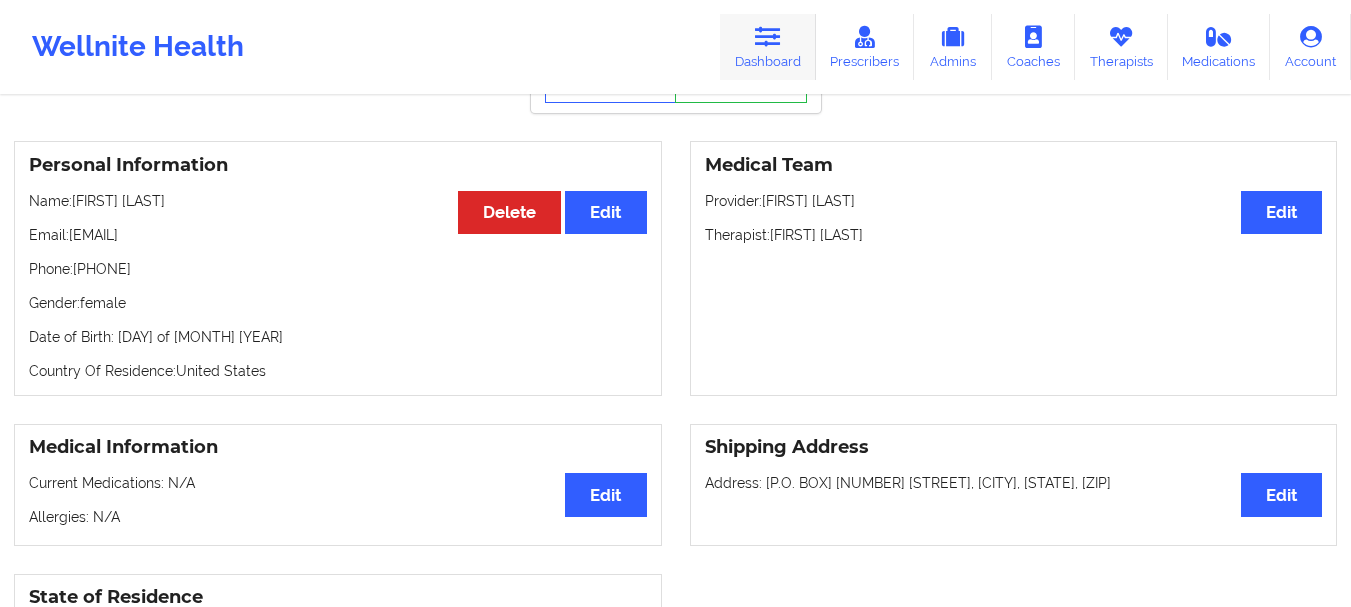 click on "Dashboard" at bounding box center [768, 47] 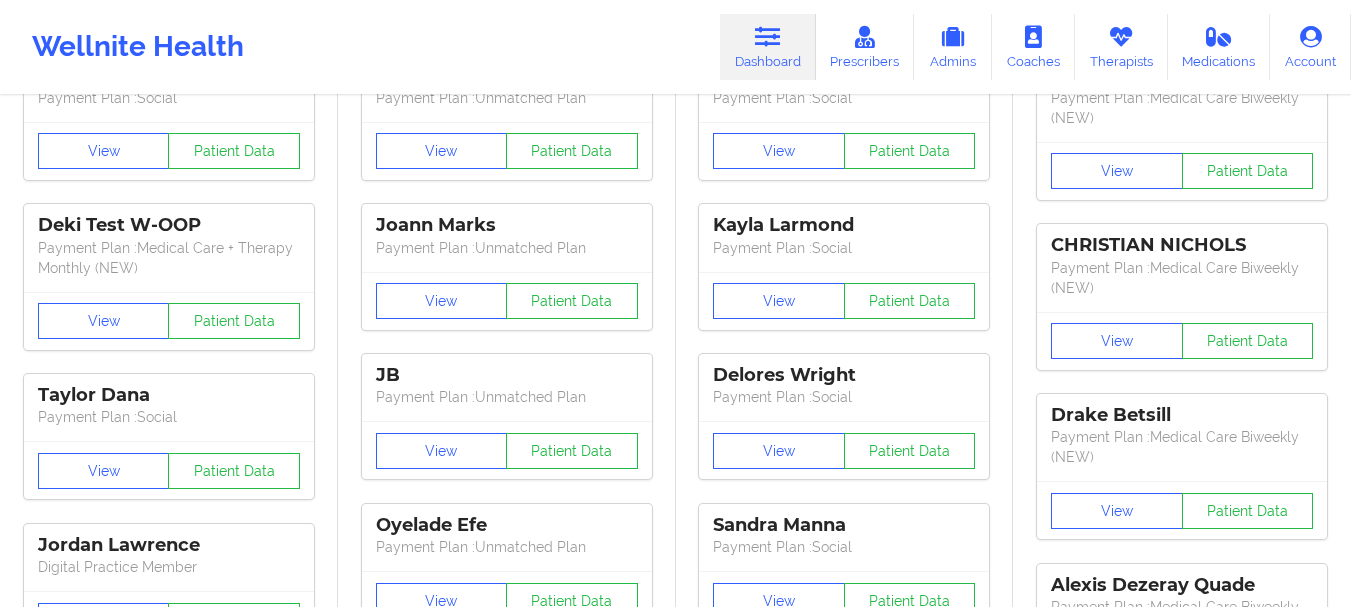 scroll, scrollTop: 0, scrollLeft: 0, axis: both 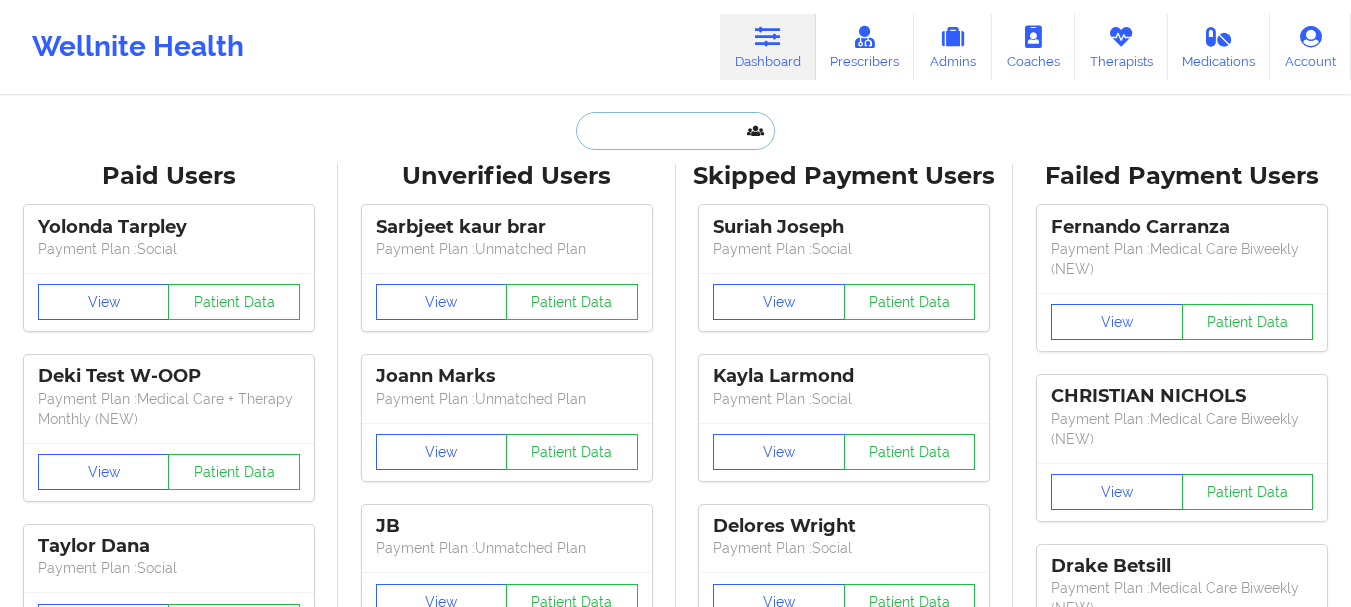 click at bounding box center (675, 131) 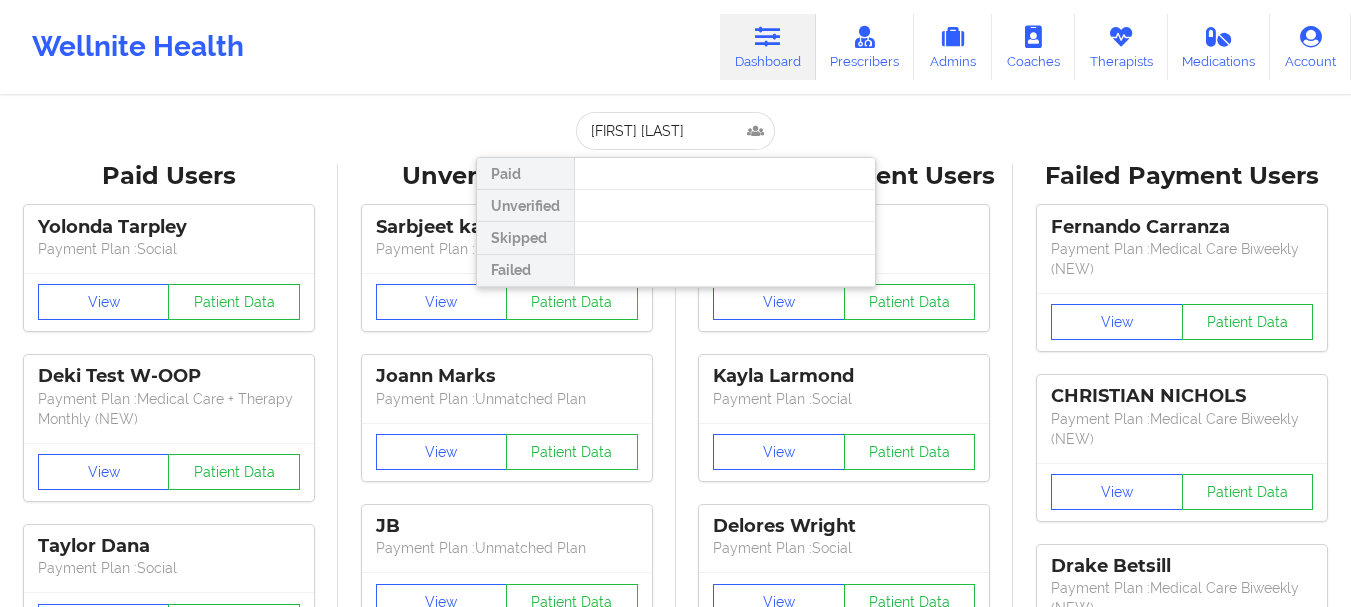 click at bounding box center [724, 206] 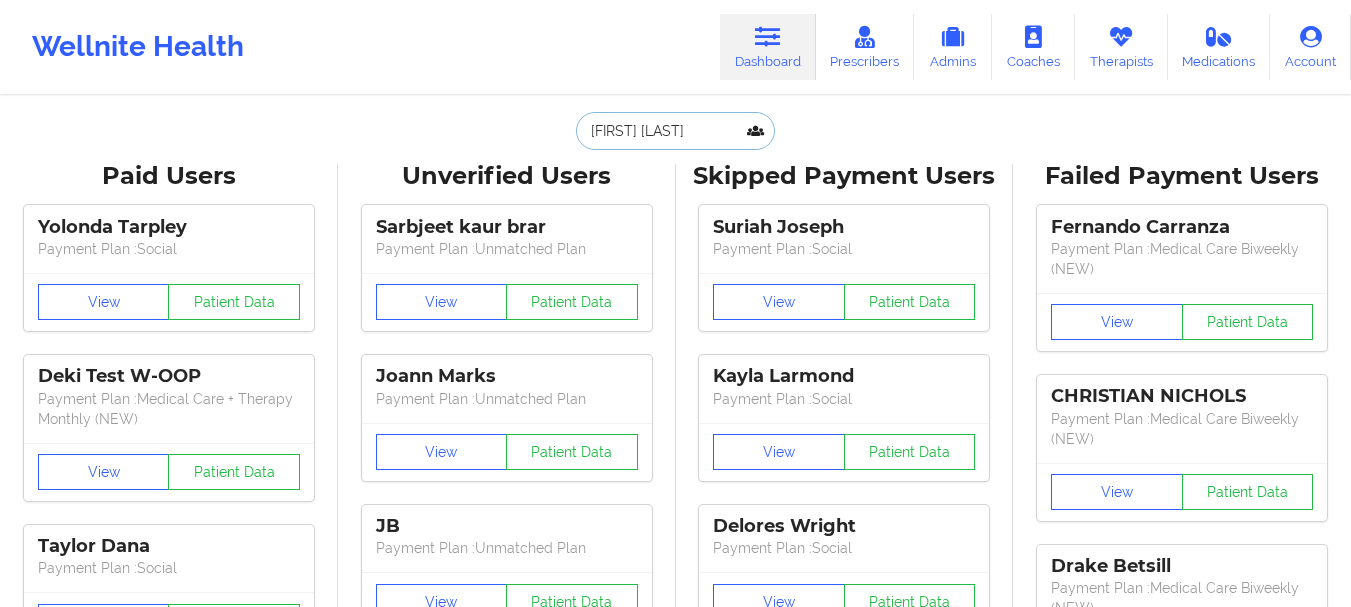 click on "[FIRST] [LAST]" at bounding box center (675, 131) 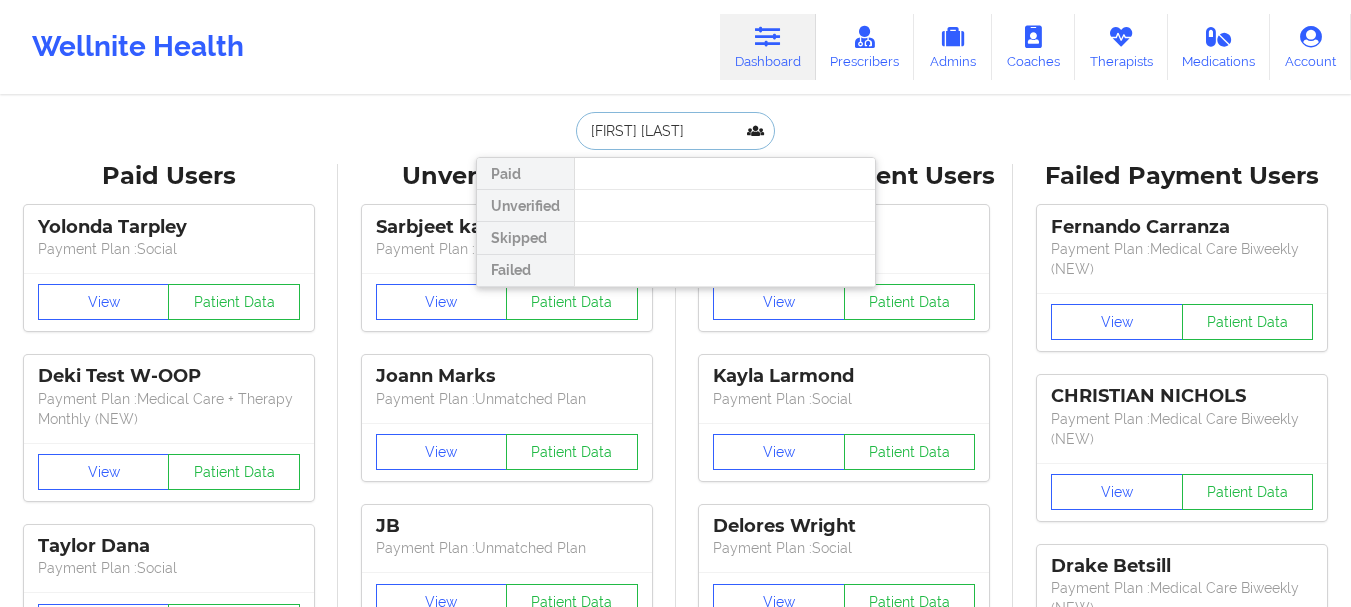 click on "[FIRST] [LAST]" at bounding box center (675, 131) 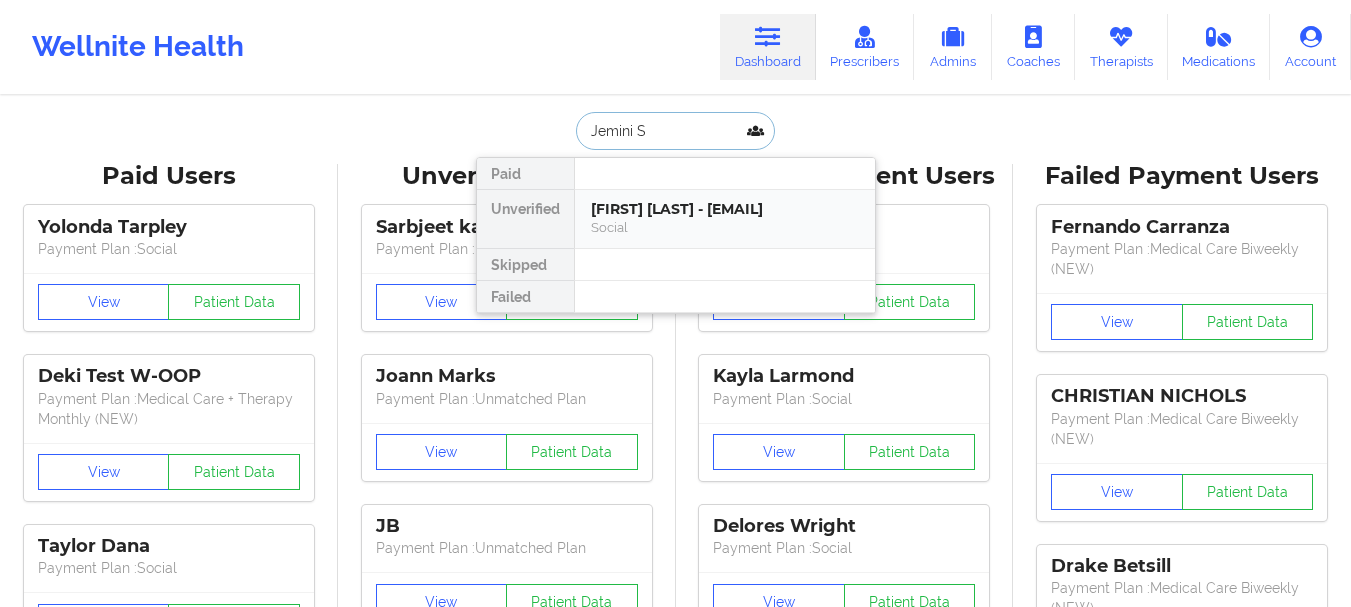 click on "[FIRST] [LAST] - [EMAIL]" at bounding box center (725, 219) 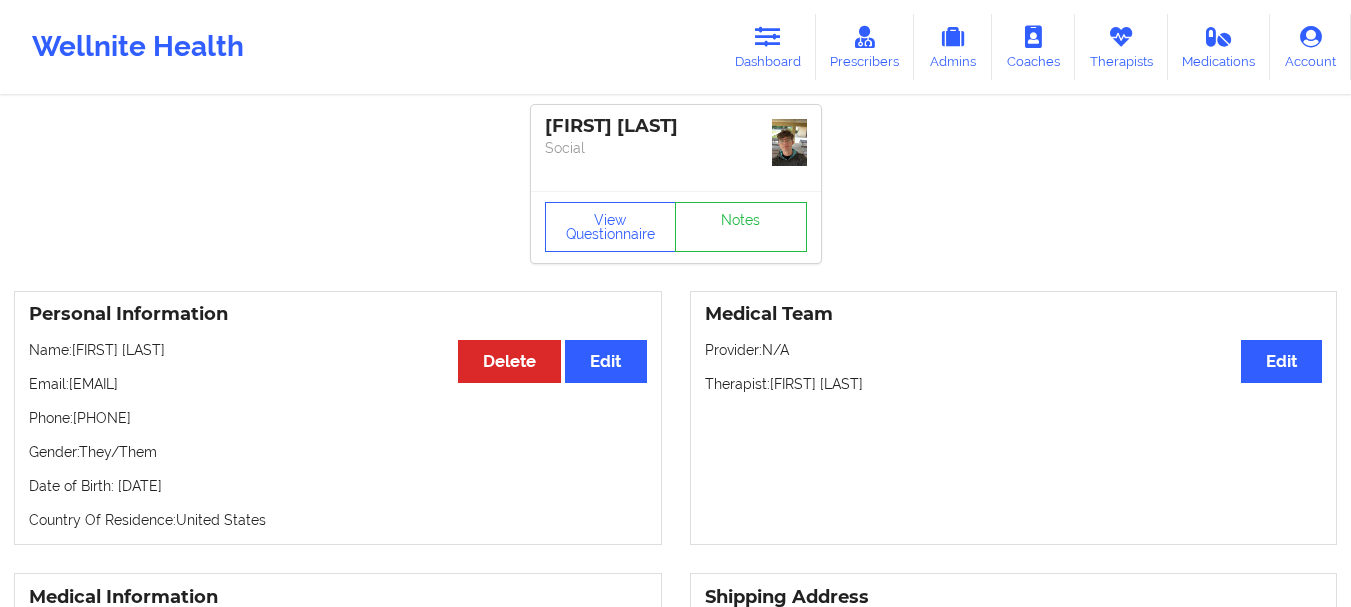 drag, startPoint x: 208, startPoint y: 367, endPoint x: 69, endPoint y: 387, distance: 140.43147 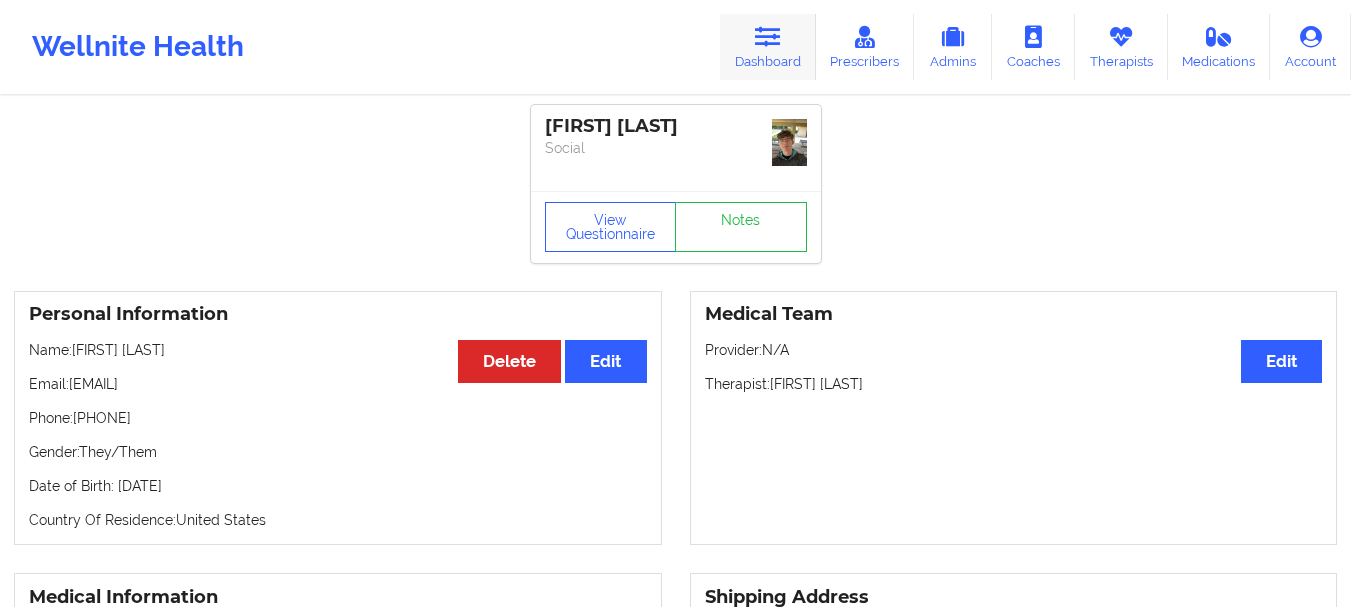 click on "Dashboard" at bounding box center [768, 47] 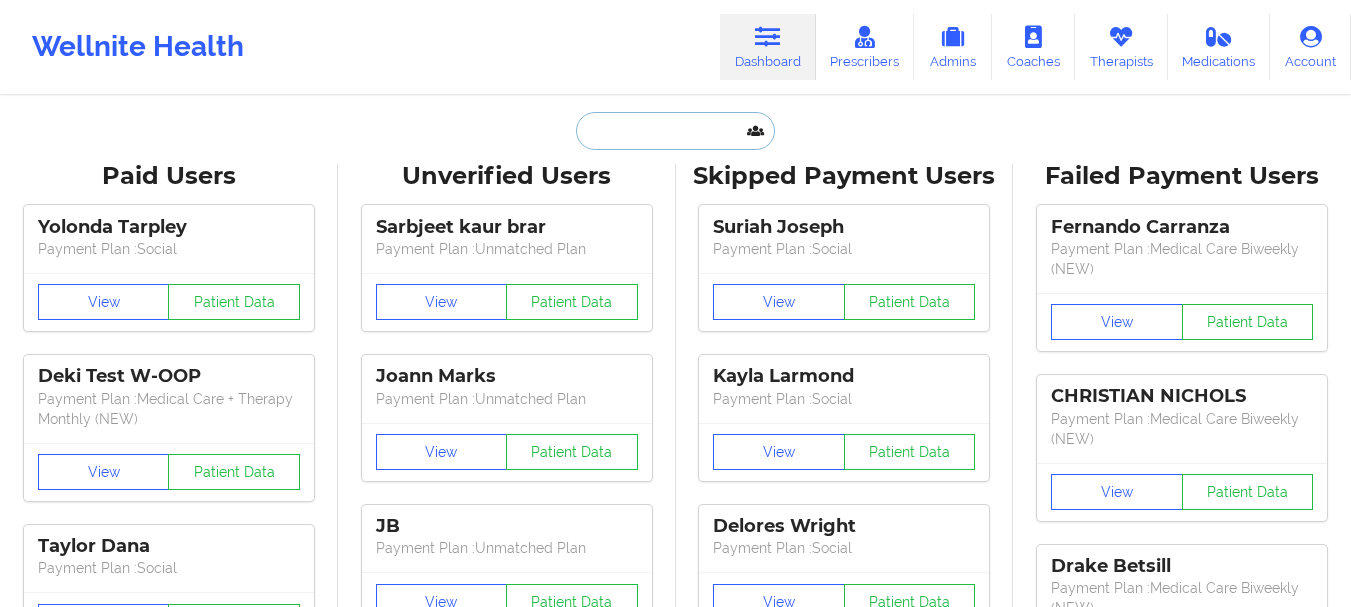 click at bounding box center [675, 131] 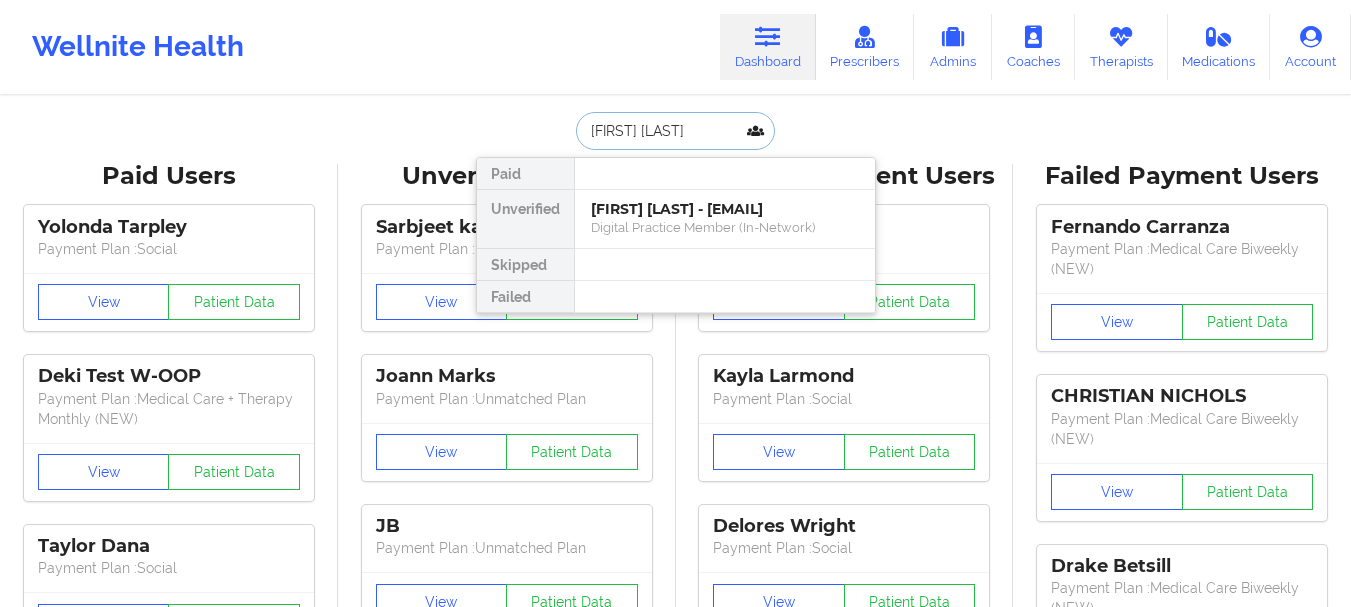 type on "[FIRST] [LAST]" 